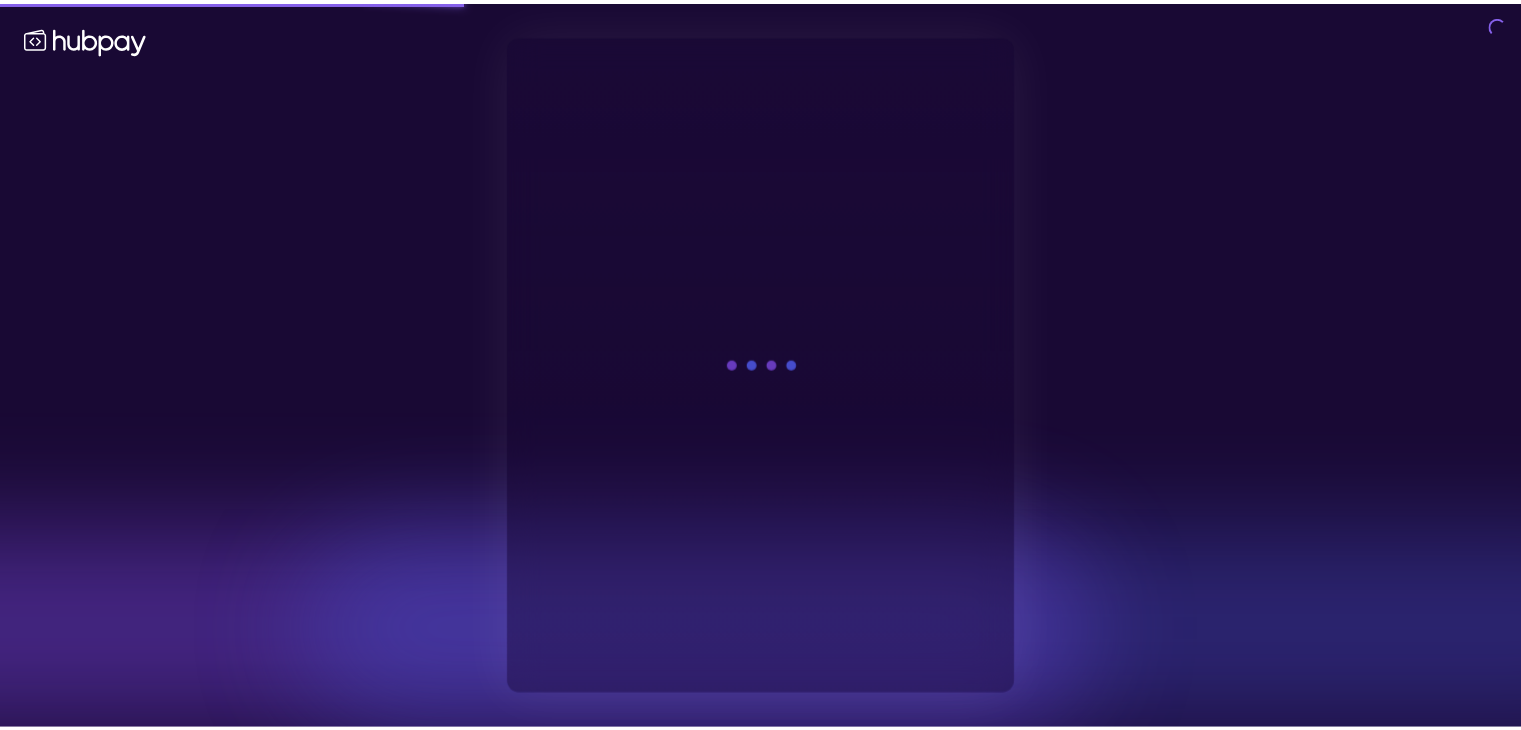 scroll, scrollTop: 0, scrollLeft: 0, axis: both 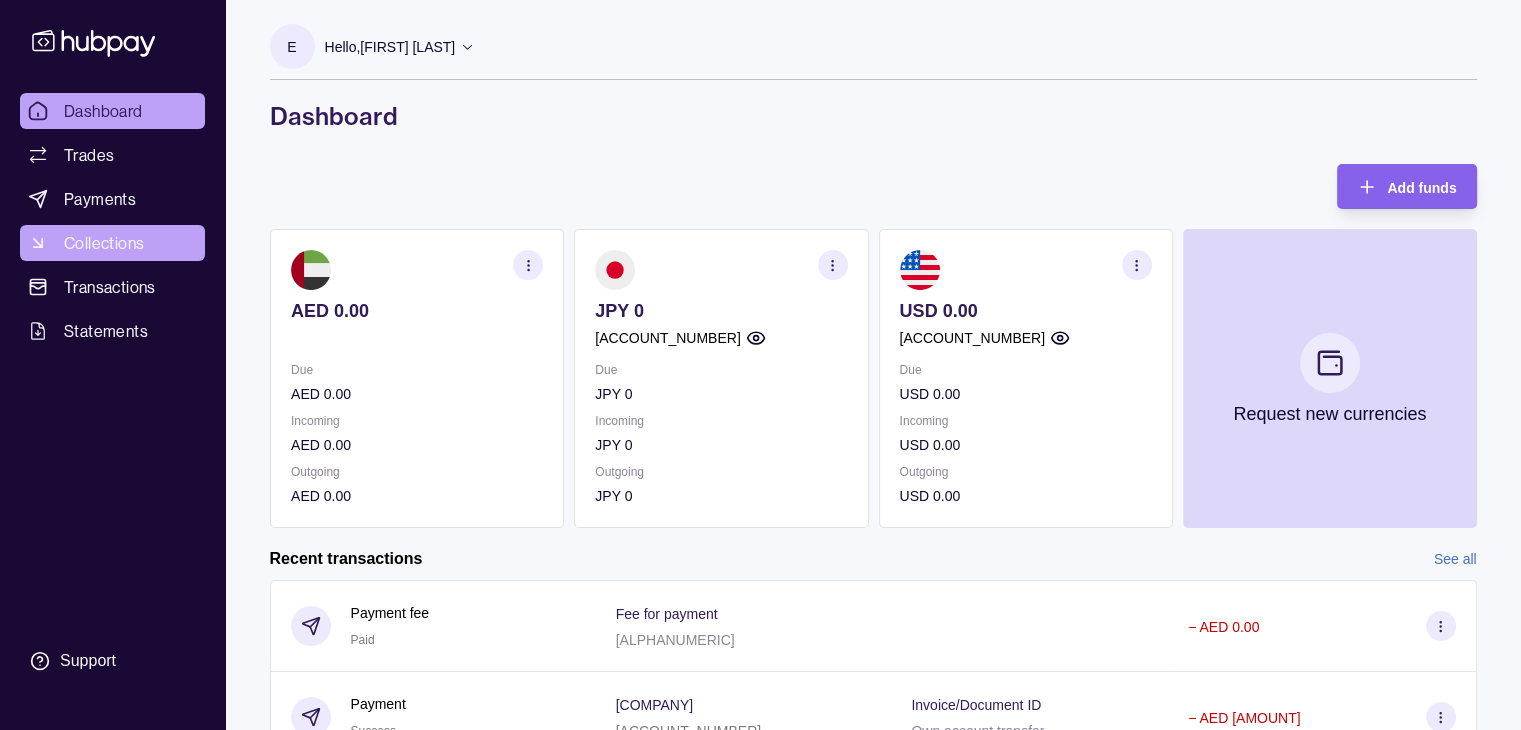 click on "Collections" at bounding box center (104, 243) 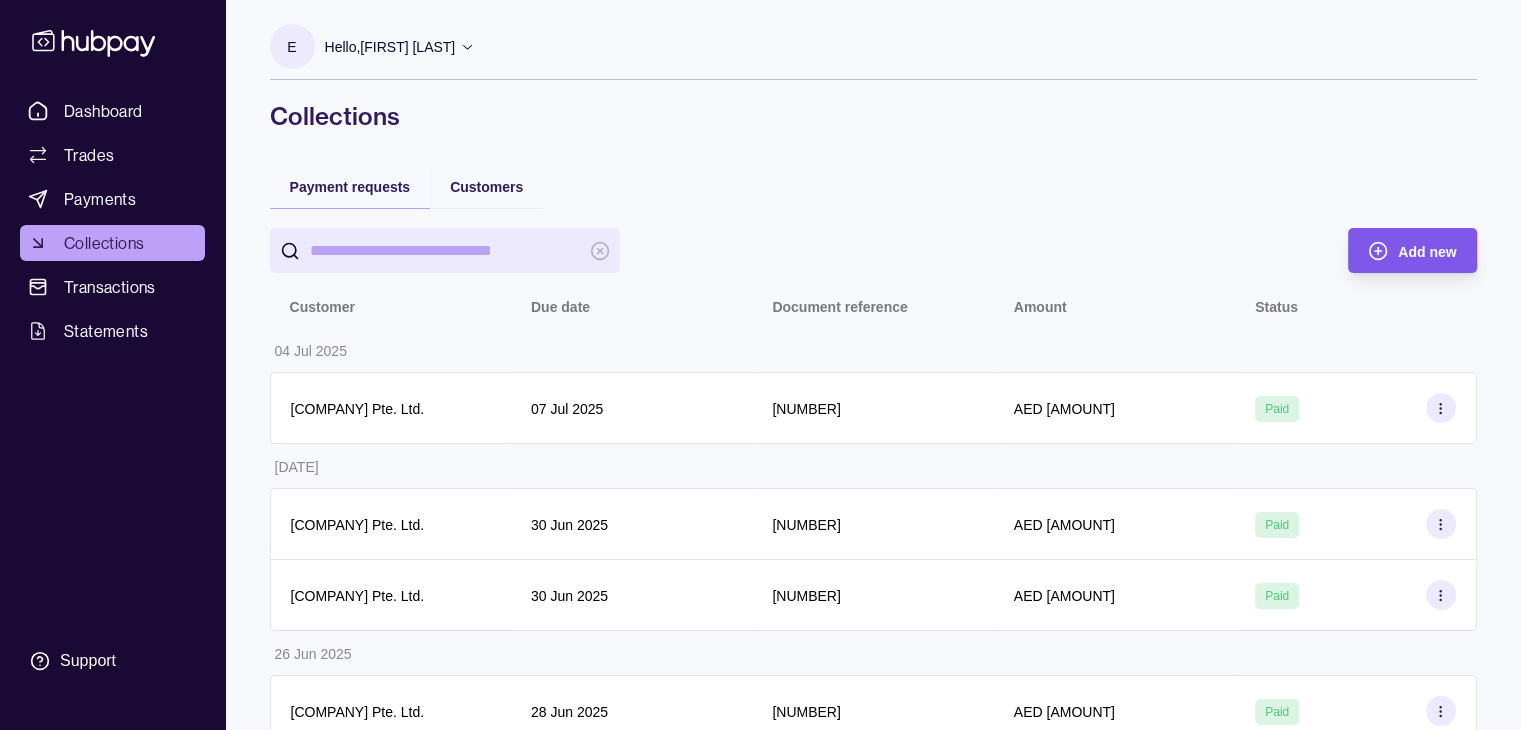 click on "Add new" at bounding box center [1397, 250] 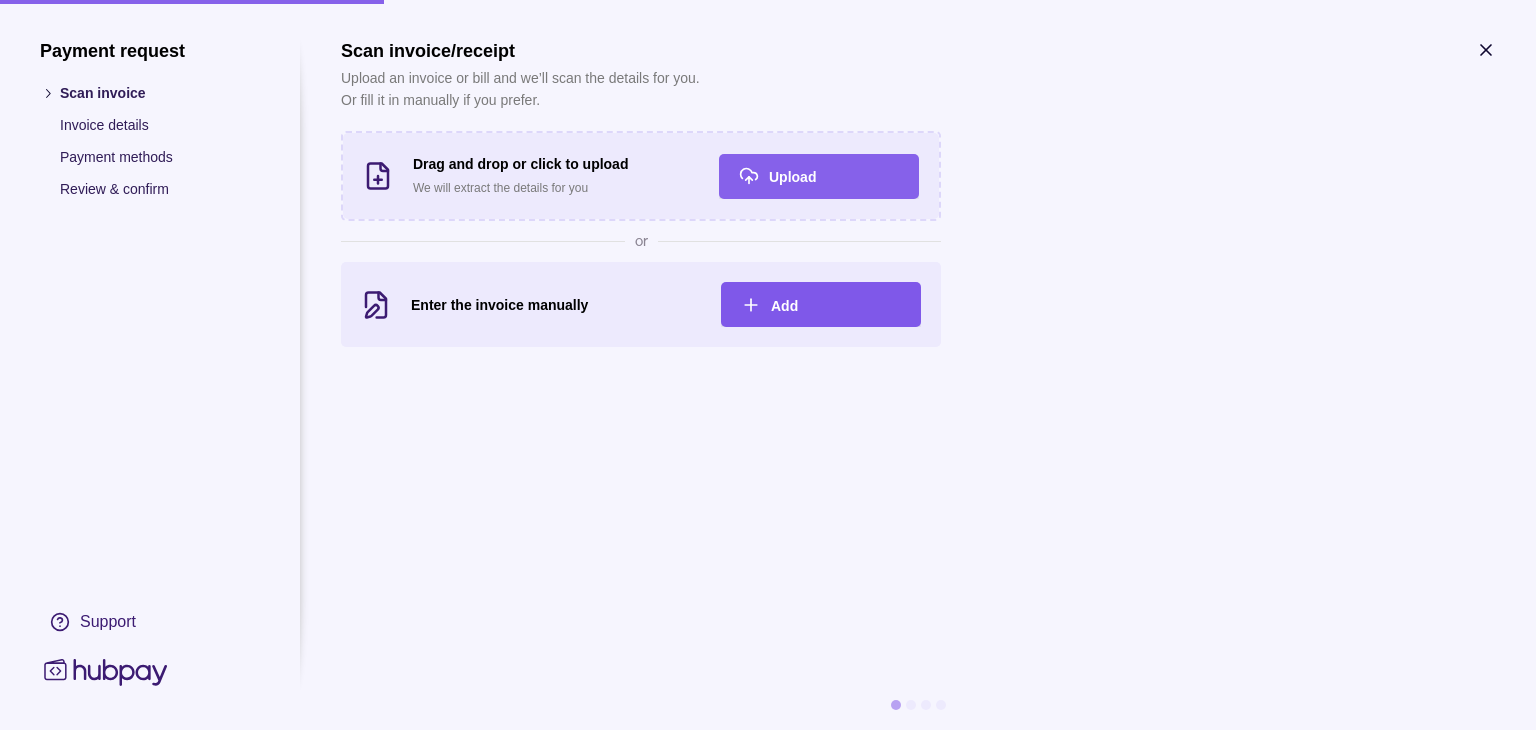click on "Add" at bounding box center (836, 305) 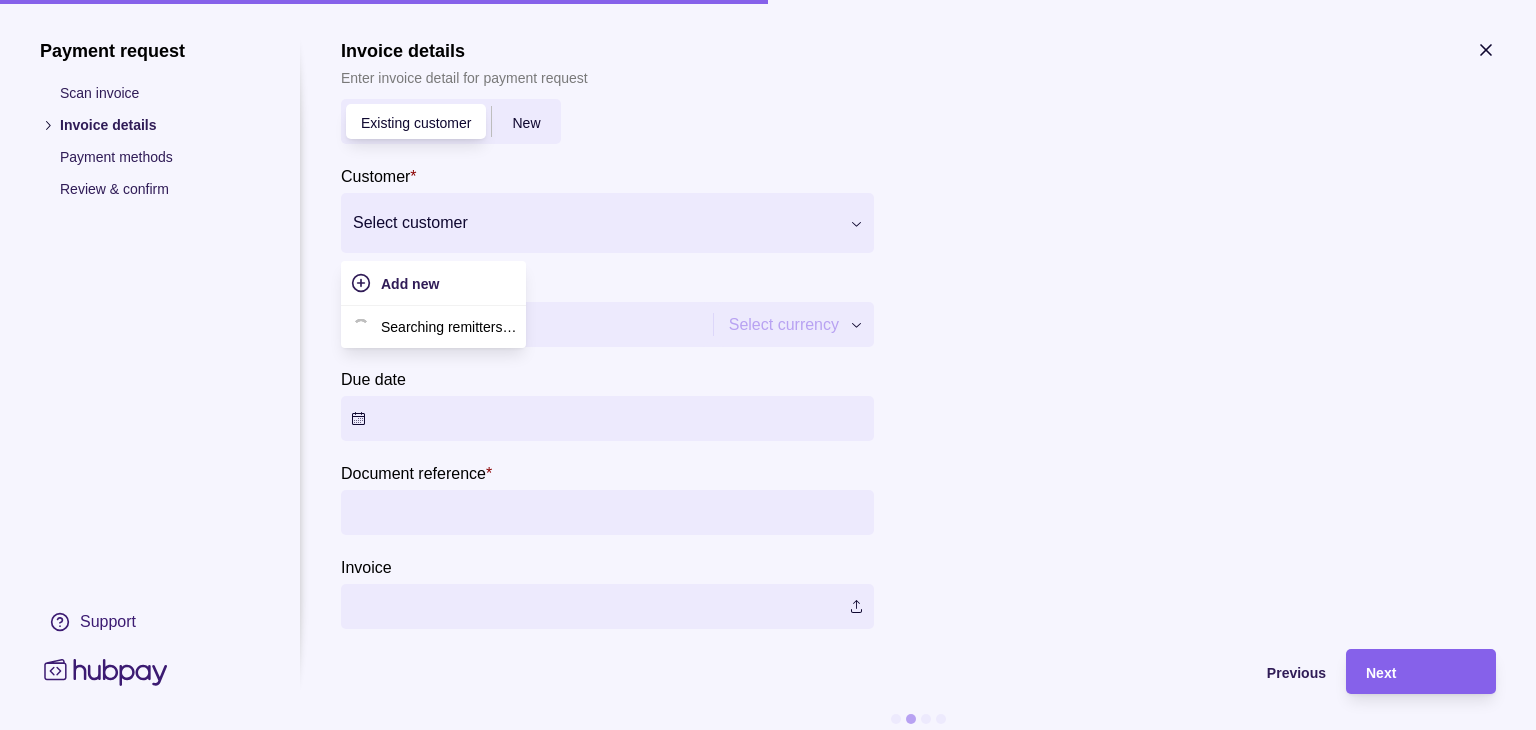 click on "Select customer" at bounding box center (590, 223) 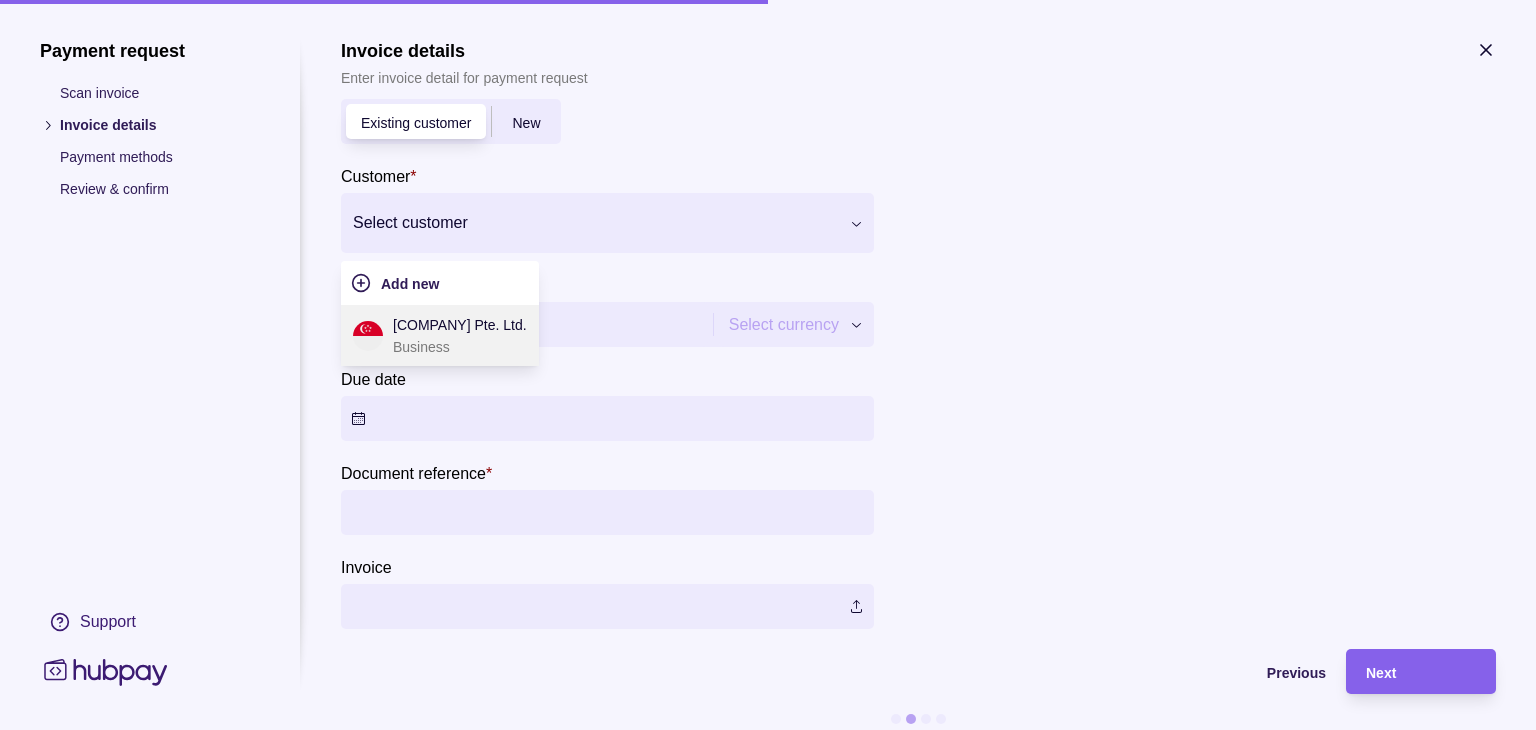 click on "[COMPANY] Pte. Ltd." at bounding box center [460, 325] 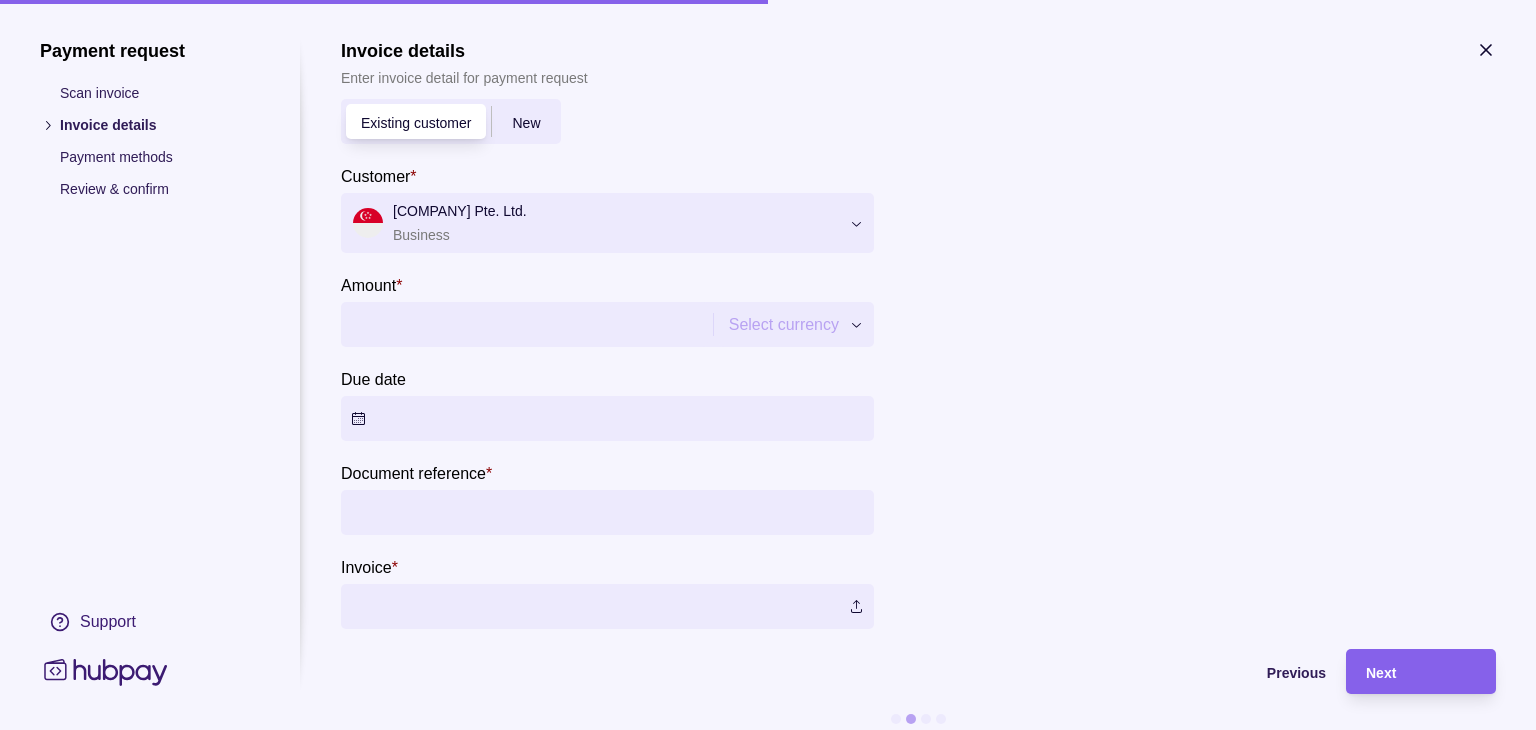 click on "Amount  *" at bounding box center (524, 324) 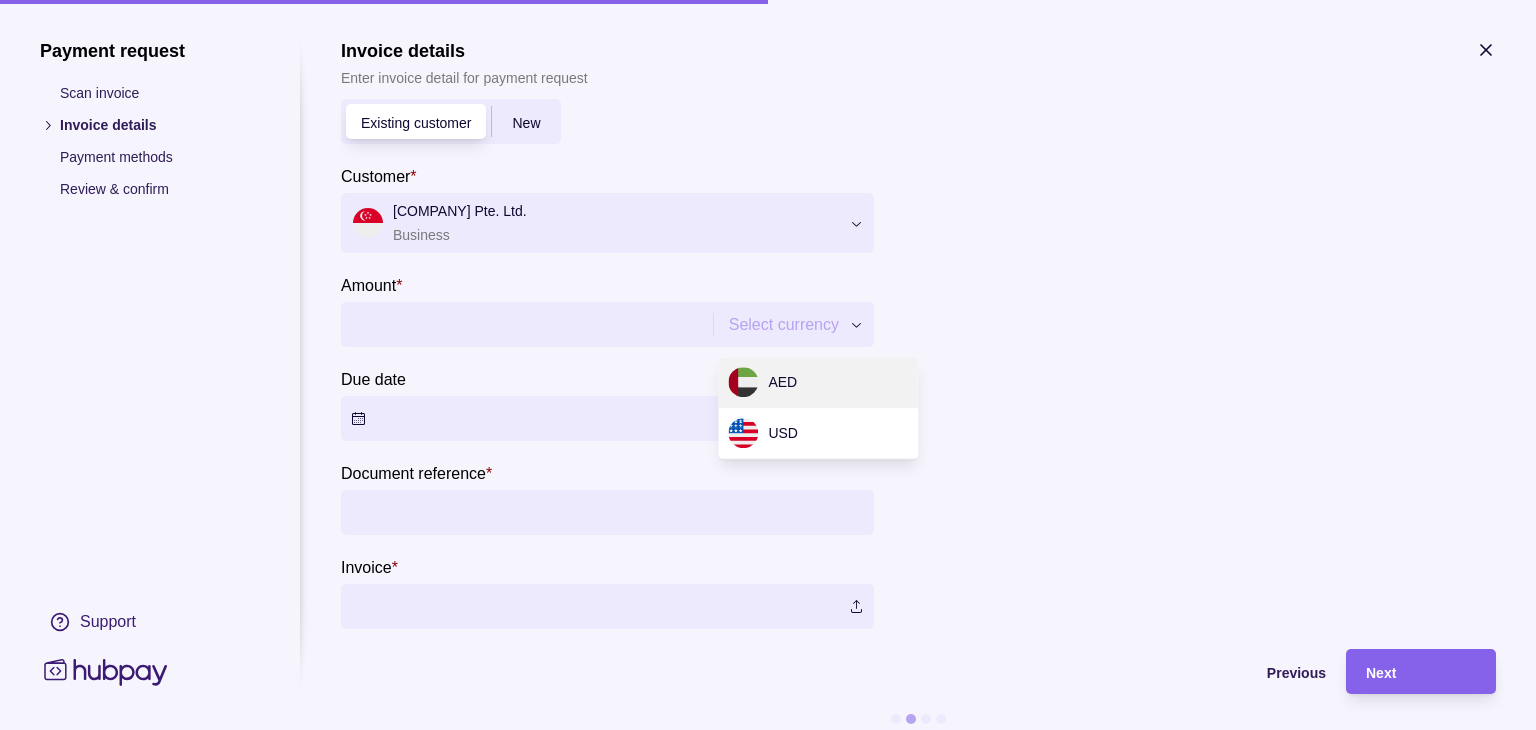 click on "Dashboard Trades Payments Collections Transactions Statements Support E Hello, [FIRST] [LAST] [COMPANY] Account Terms and conditions Privacy policy Sign out Collections Payment requests Customers Add new Customer Due date Document reference Amount Status [DATE] [COMPANY] Pte. Ltd. [DATE] [NUMBER] AED [AMOUNT] Paid [DATE] [COMPANY] Pte. Ltd. [DATE] [NUMBER] AED [AMOUNT] Paid [DATE] [COMPANY] Pte. Ltd. [DATE] [NUMBER] AED [AMOUNT] Paid [DATE] [COMPANY] Pte. Ltd. [DATE] [NUMBER] AED [AMOUNT] Paid [DATE] [COMPANY] Pte. Ltd. [DATE] [NUMBER] AED [AMOUNT] Paid [DATE] [COMPANY] Pte. Ltd. [DATE] AED [AMOUNT] Paid [DATE] [COMPANY] Pte. Ltd. [DATE] [NUMBER] AED [AMOUNT] Paid [COMPANY] Pte. Ltd. Paid New" at bounding box center [768, 606] 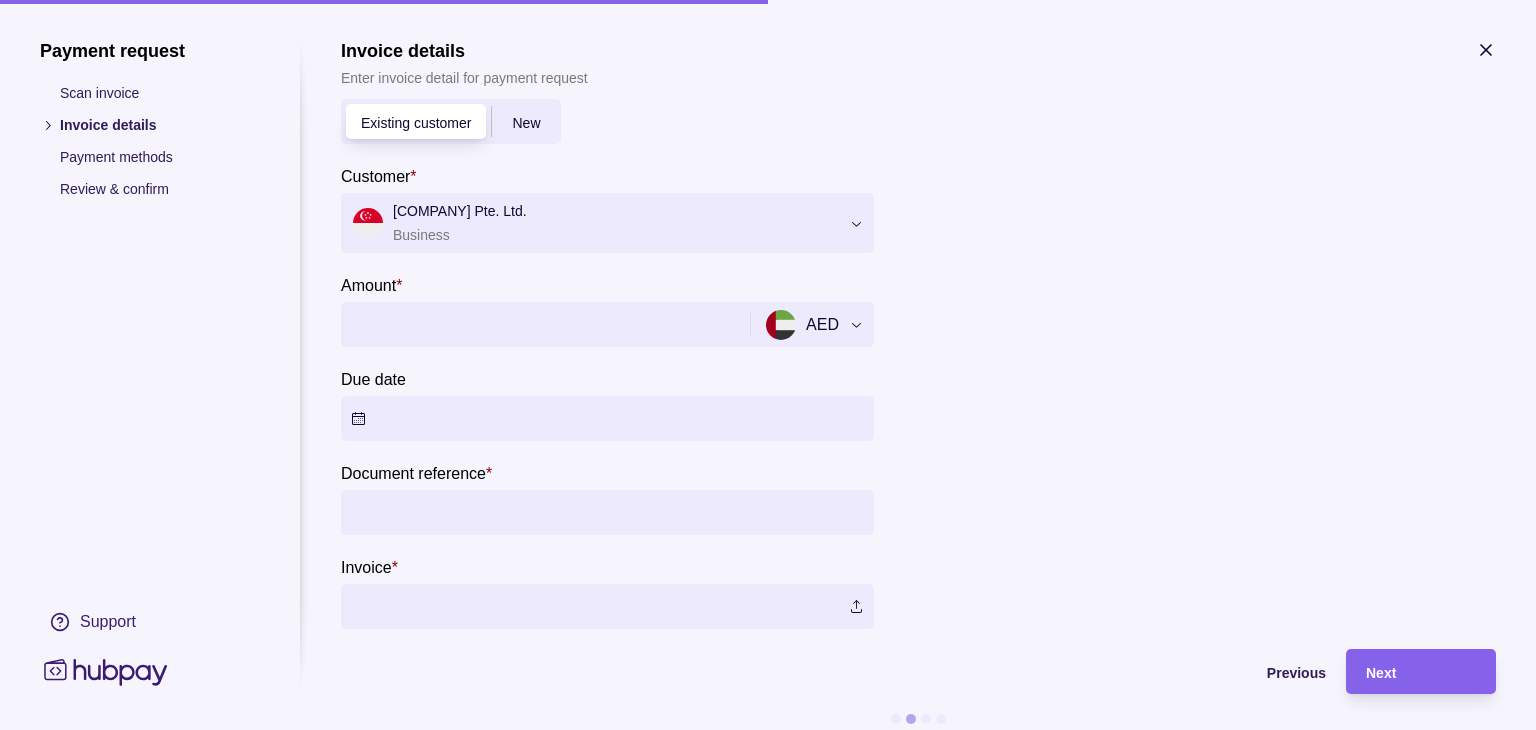 click on "Amount  *" at bounding box center (543, 324) 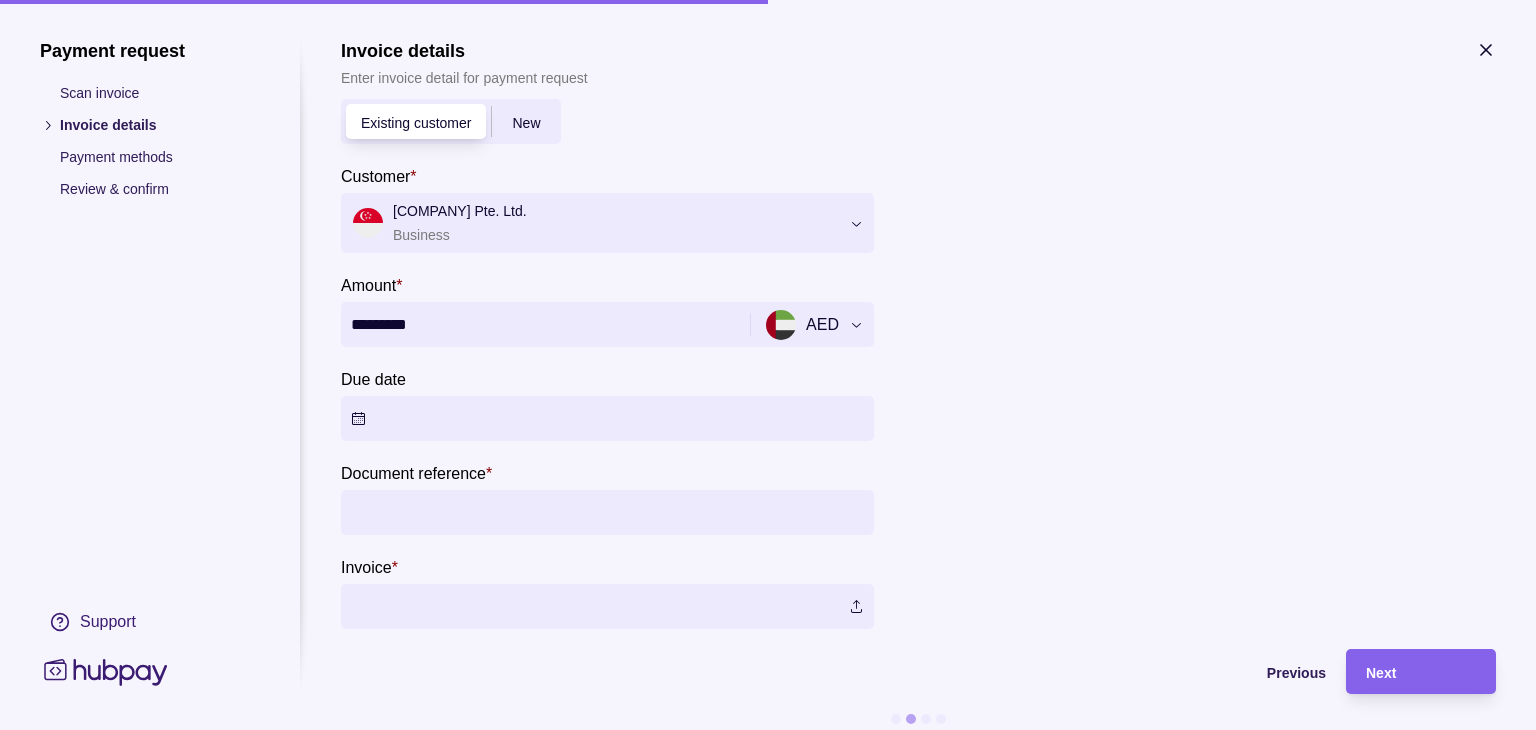 type on "*********" 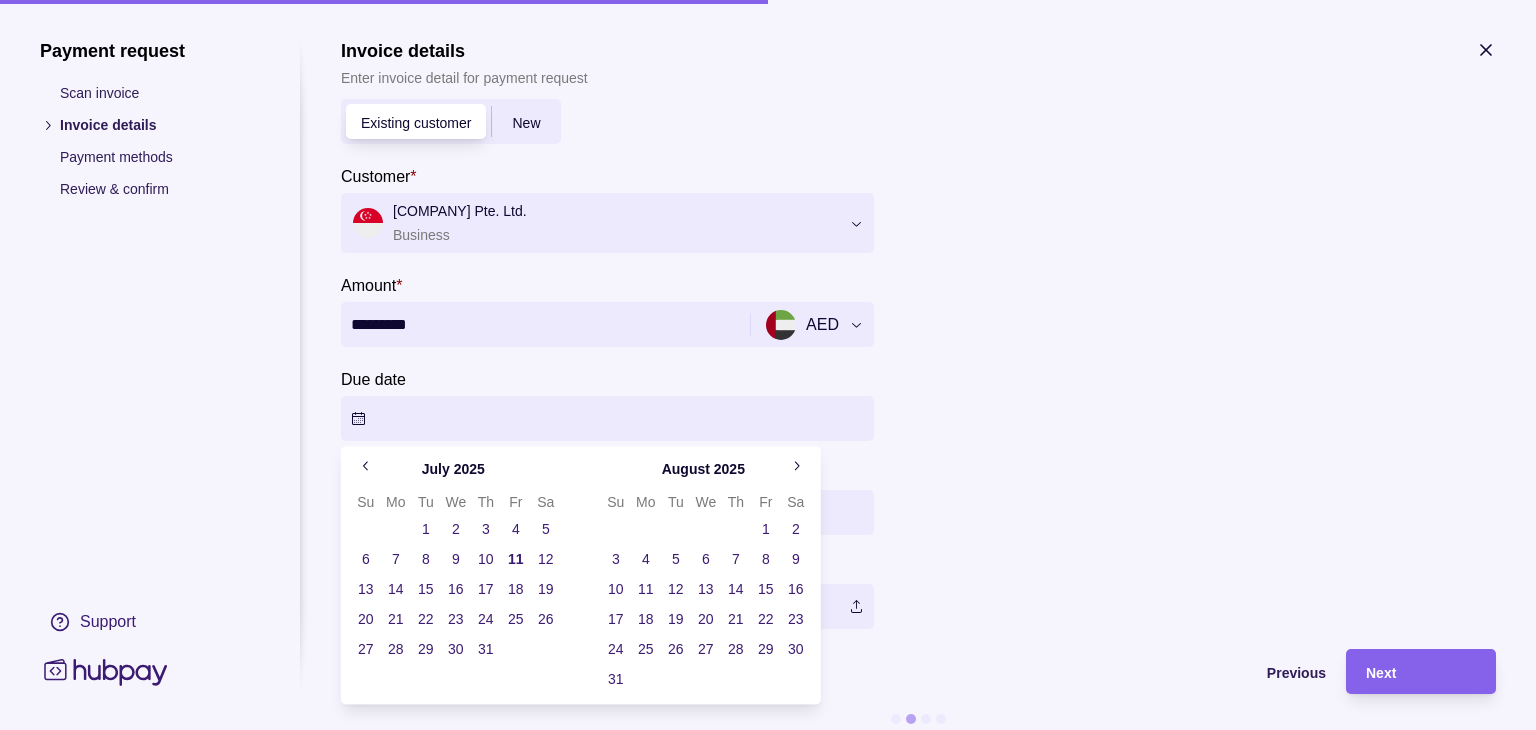 click on "Dashboard Trades Payments Collections Transactions Statements Support E Hello, [FIRST] [LAST] [COMPANY] Account Terms and conditions Privacy policy Sign out Collections Payment requests Customers Add new Customer Due date Document reference Amount Status [DATE] [COMPANY] Pte. Ltd. [DATE] [NUMBER] AED [AMOUNT] Paid [DATE] [COMPANY] Pte. Ltd. [DATE] [NUMBER] AED [AMOUNT] Paid [DATE] [COMPANY] Pte. Ltd. [DATE] [NUMBER] AED [AMOUNT] Paid [DATE] [COMPANY] Pte. Ltd. [DATE] [NUMBER] AED [AMOUNT] Paid [DATE] [COMPANY] Pte. Ltd. [DATE] [NUMBER] AED [AMOUNT] Paid [DATE] [COMPANY] Pte. Ltd. [DATE] AED [AMOUNT] Paid [DATE] [COMPANY] Pte. Ltd. [DATE] [NUMBER] AED [AMOUNT] Paid [COMPANY] Pte. Ltd. Paid New" at bounding box center [768, 606] 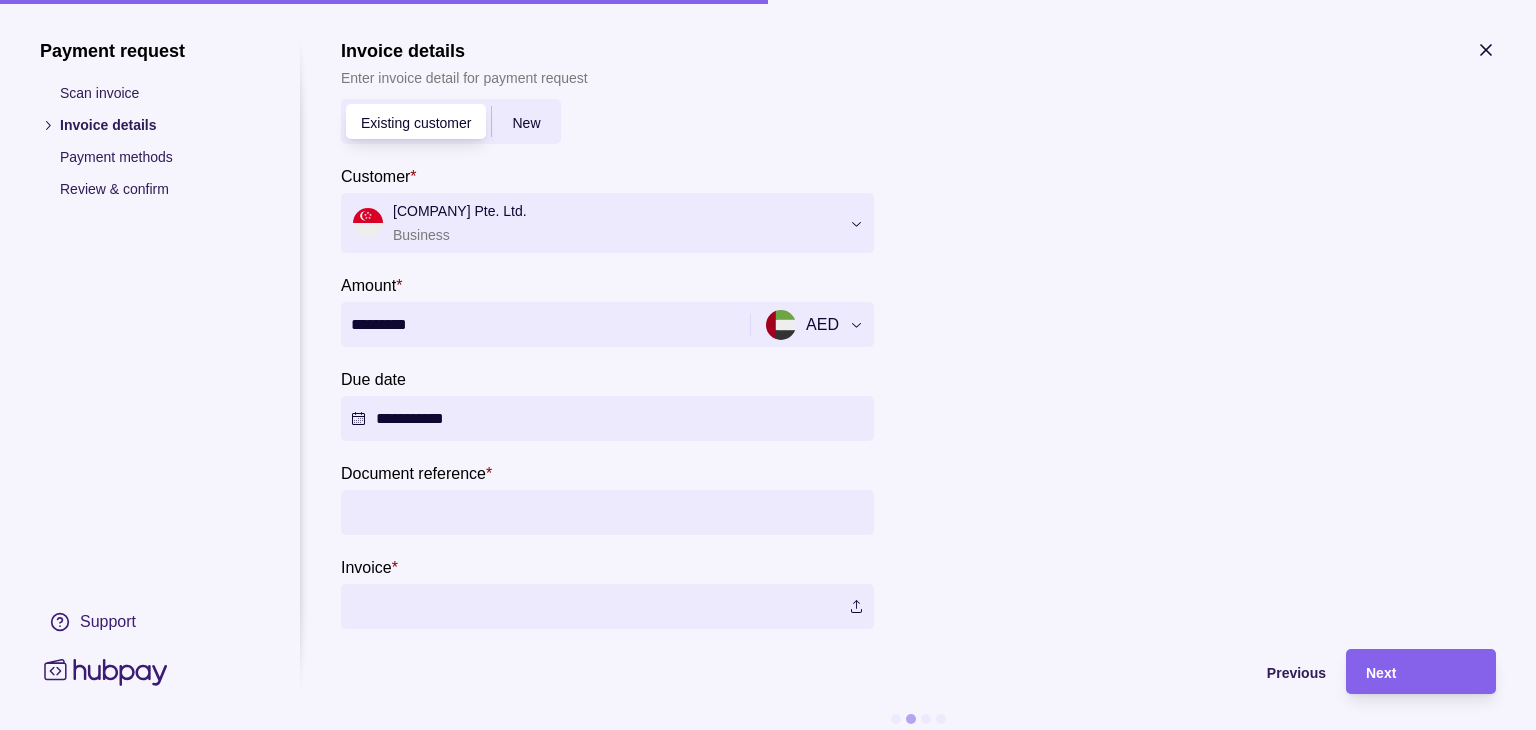 click on "Dashboard Trades Payments Collections Transactions Statements Support E Hello, [FIRST] [LAST] [COMPANY] Account Terms and conditions Privacy policy Sign out Collections Payment requests Customers Add new Customer Due date Document reference Amount Status [DATE] [COMPANY] Pte. Ltd. [DATE] [NUMBER] AED [AMOUNT] Paid [DATE] [COMPANY] Pte. Ltd. [DATE] [NUMBER] AED [AMOUNT] Paid [DATE] [COMPANY] Pte. Ltd. [DATE] [NUMBER] AED [AMOUNT] Paid [DATE] [COMPANY] Pte. Ltd. [DATE] [NUMBER] AED [AMOUNT] Paid [DATE] [COMPANY] Pte. Ltd. [DATE] [NUMBER] AED [AMOUNT] Paid [DATE] [COMPANY] Pte. Ltd. [DATE] AED [AMOUNT] Paid [DATE] [COMPANY] Pte. Ltd. [DATE] [NUMBER] AED [AMOUNT] Paid [COMPANY] Pte. Ltd. Paid New" at bounding box center [768, 606] 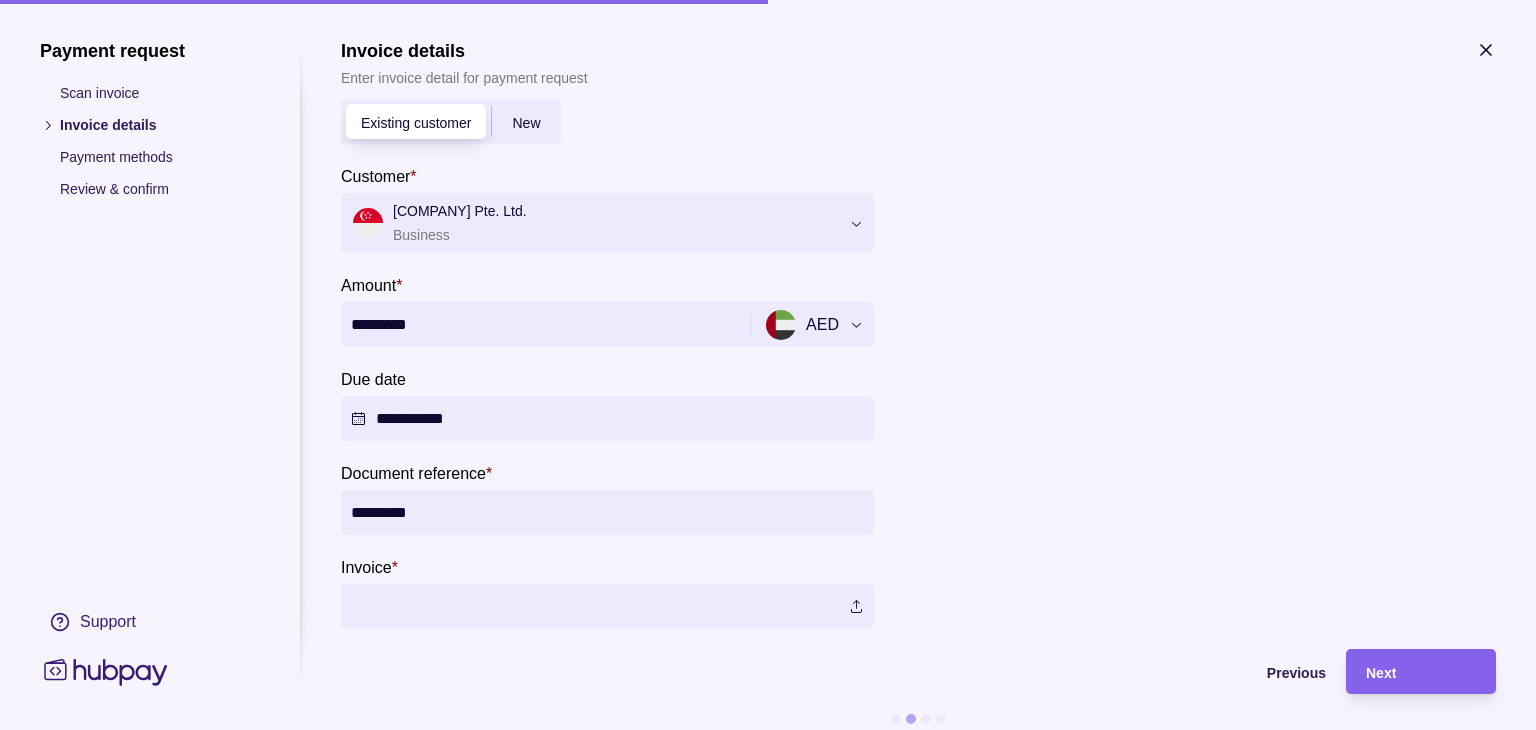 type on "********" 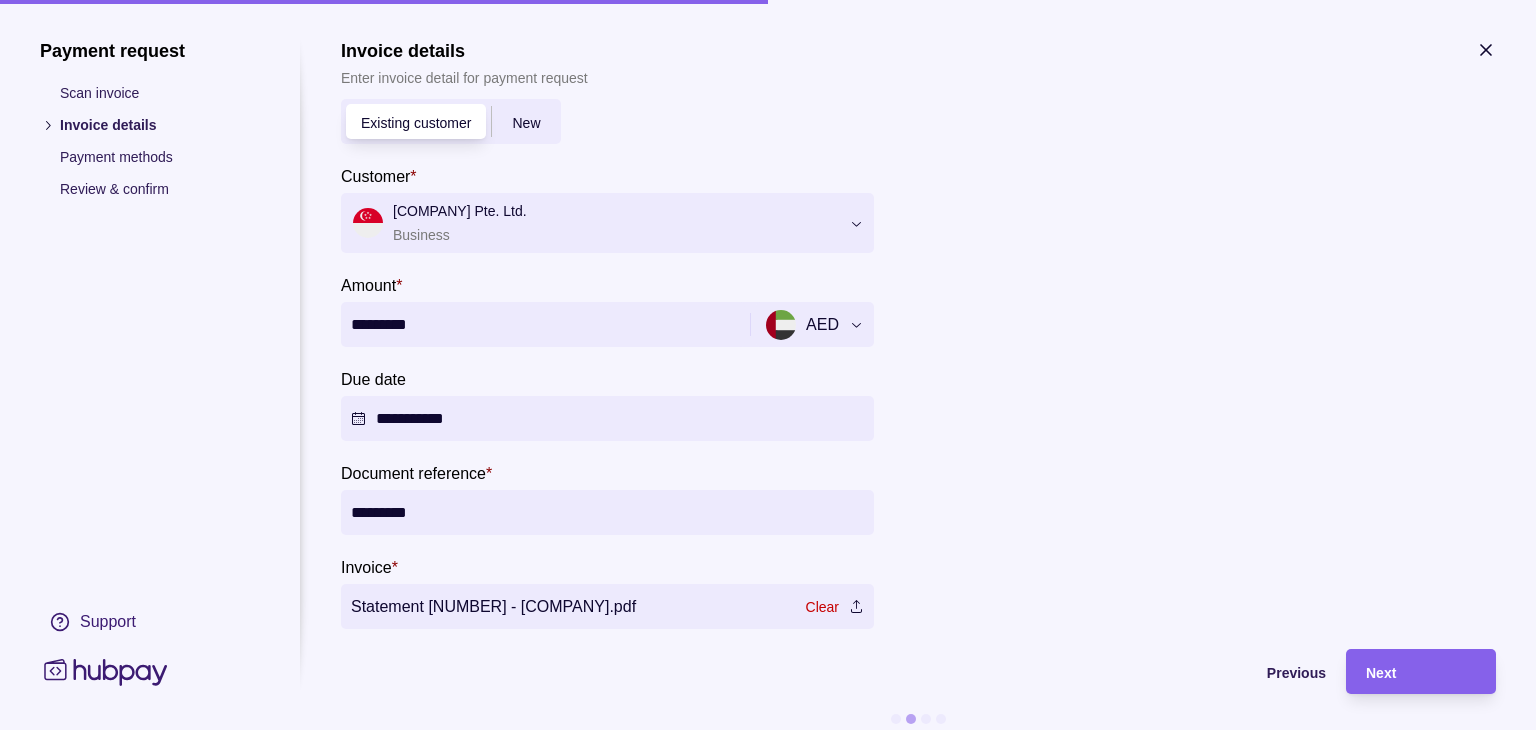 click on "Clear" at bounding box center (822, 607) 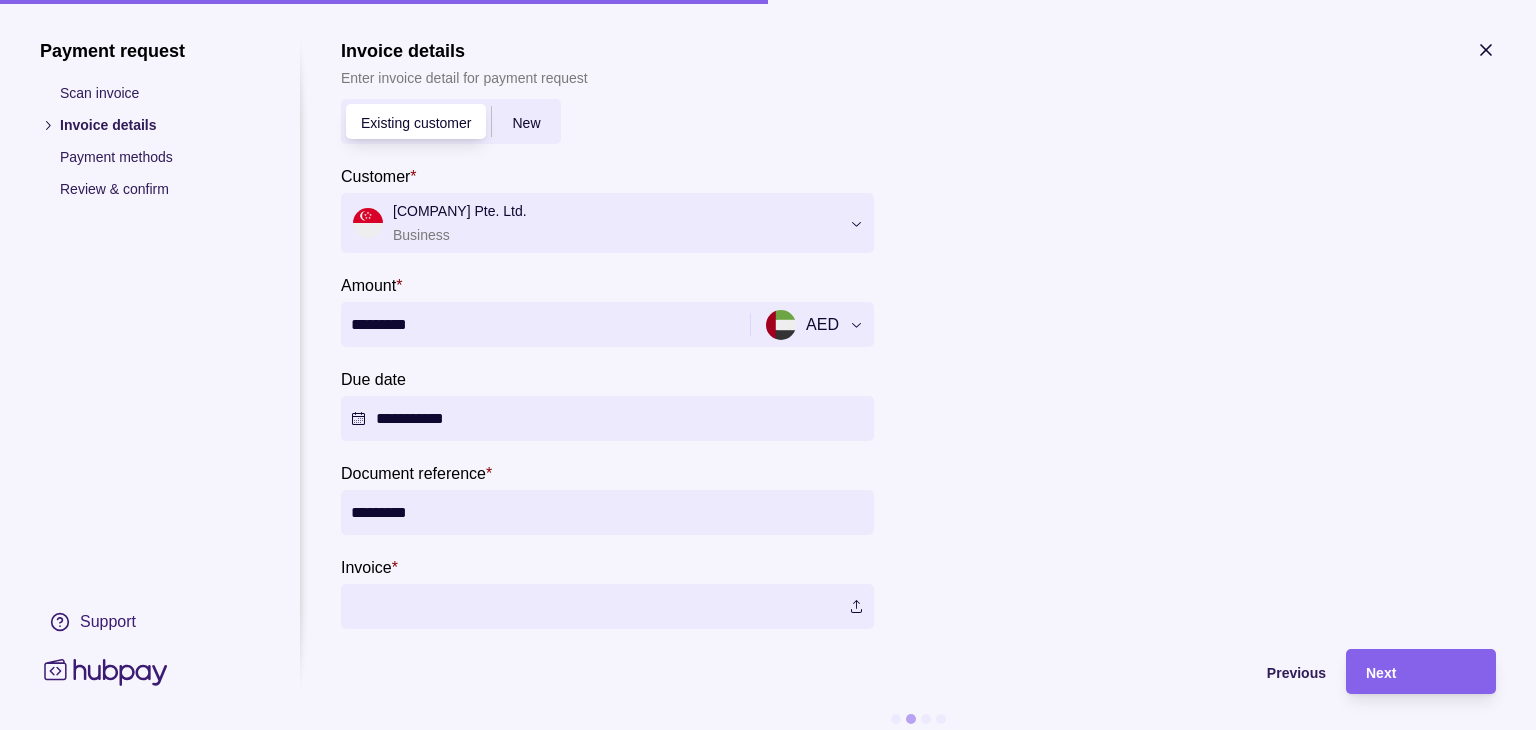click at bounding box center (607, 606) 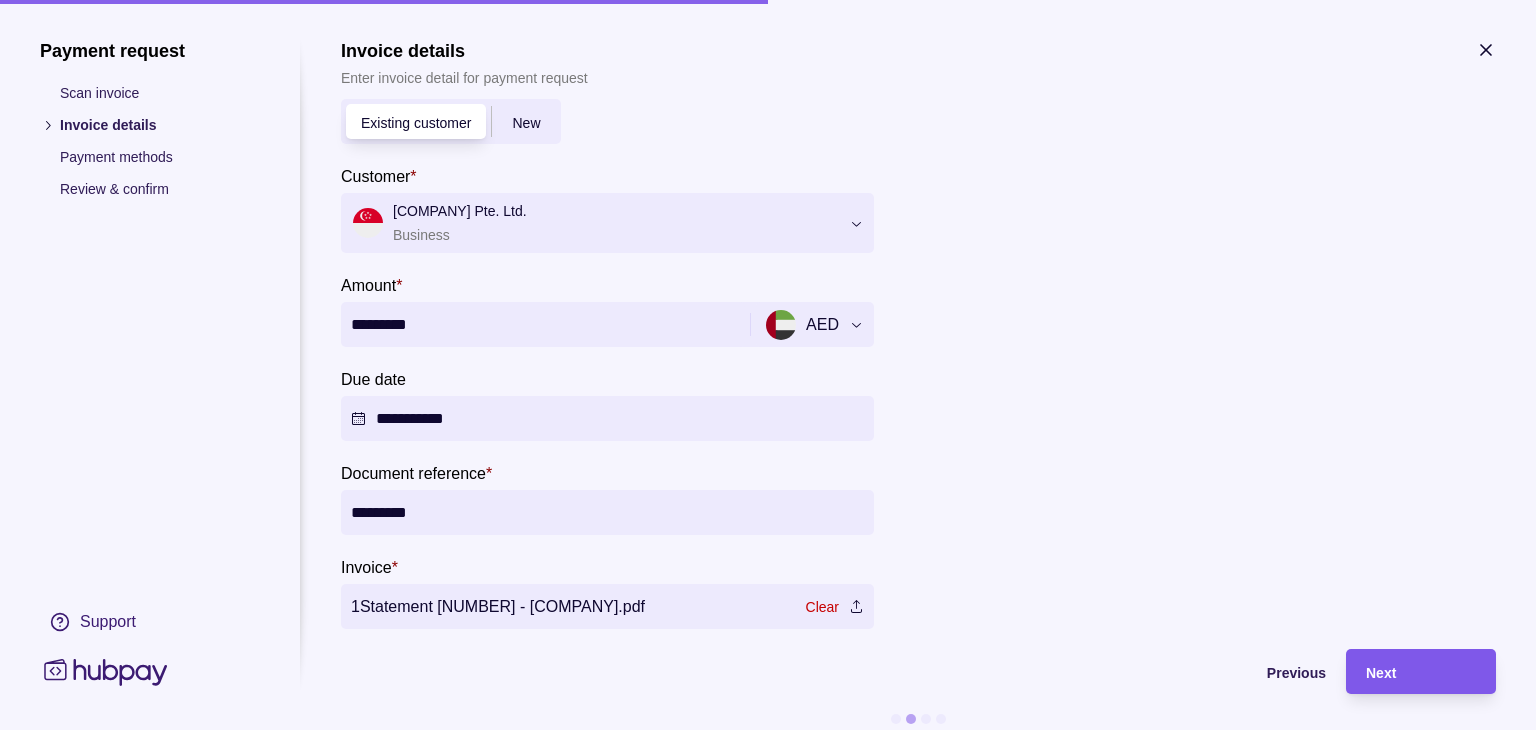 click on "Next" at bounding box center [1406, 671] 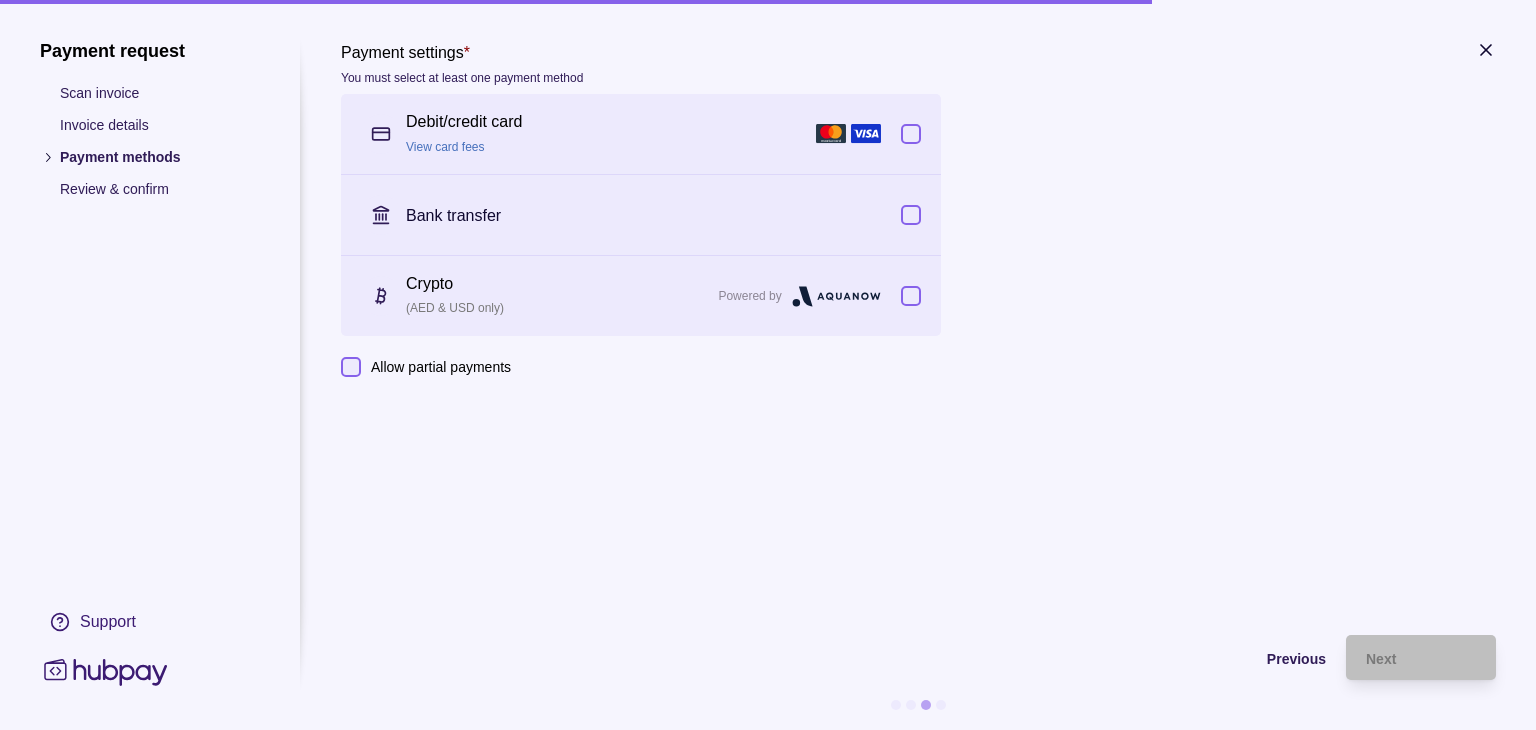 click at bounding box center [911, 296] 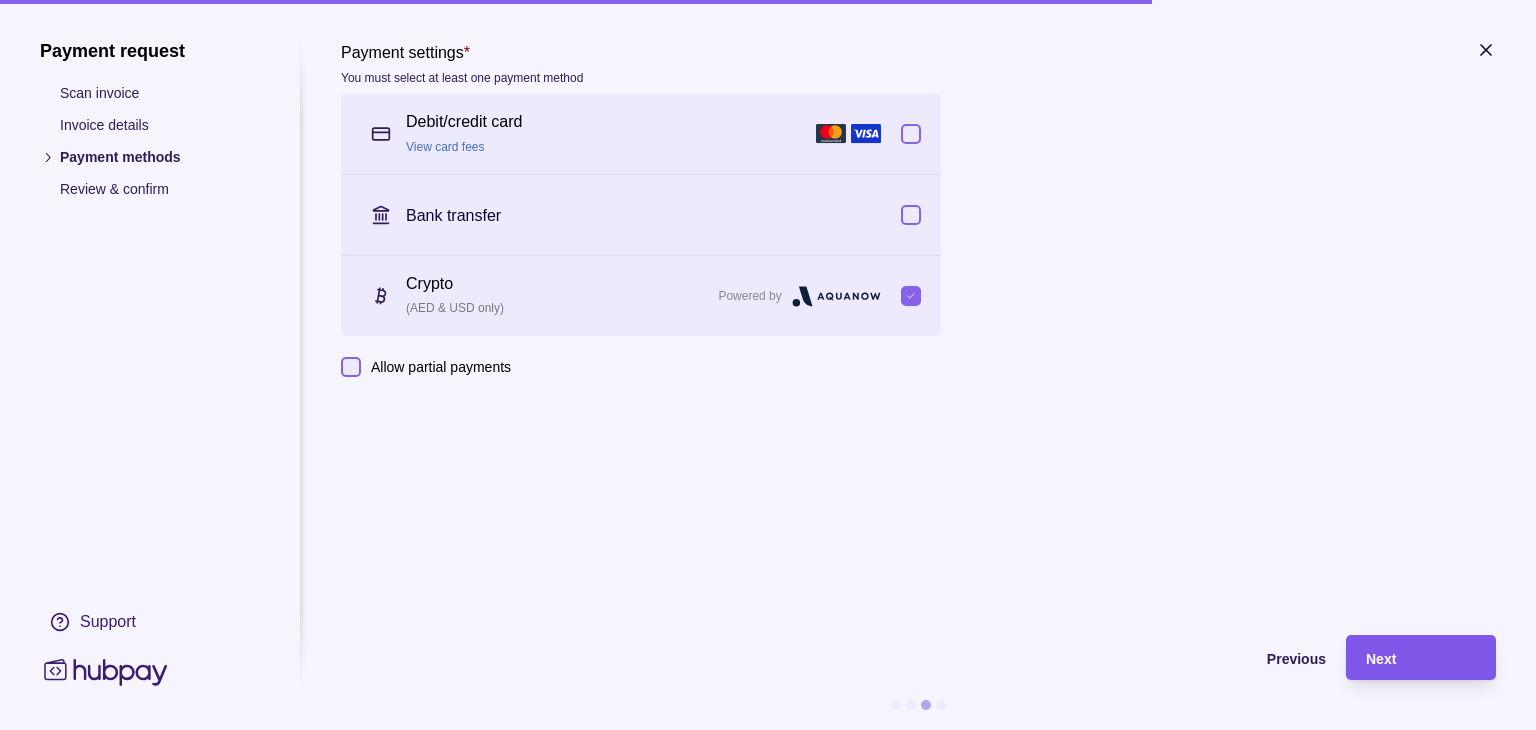 click on "Next" at bounding box center [1421, 658] 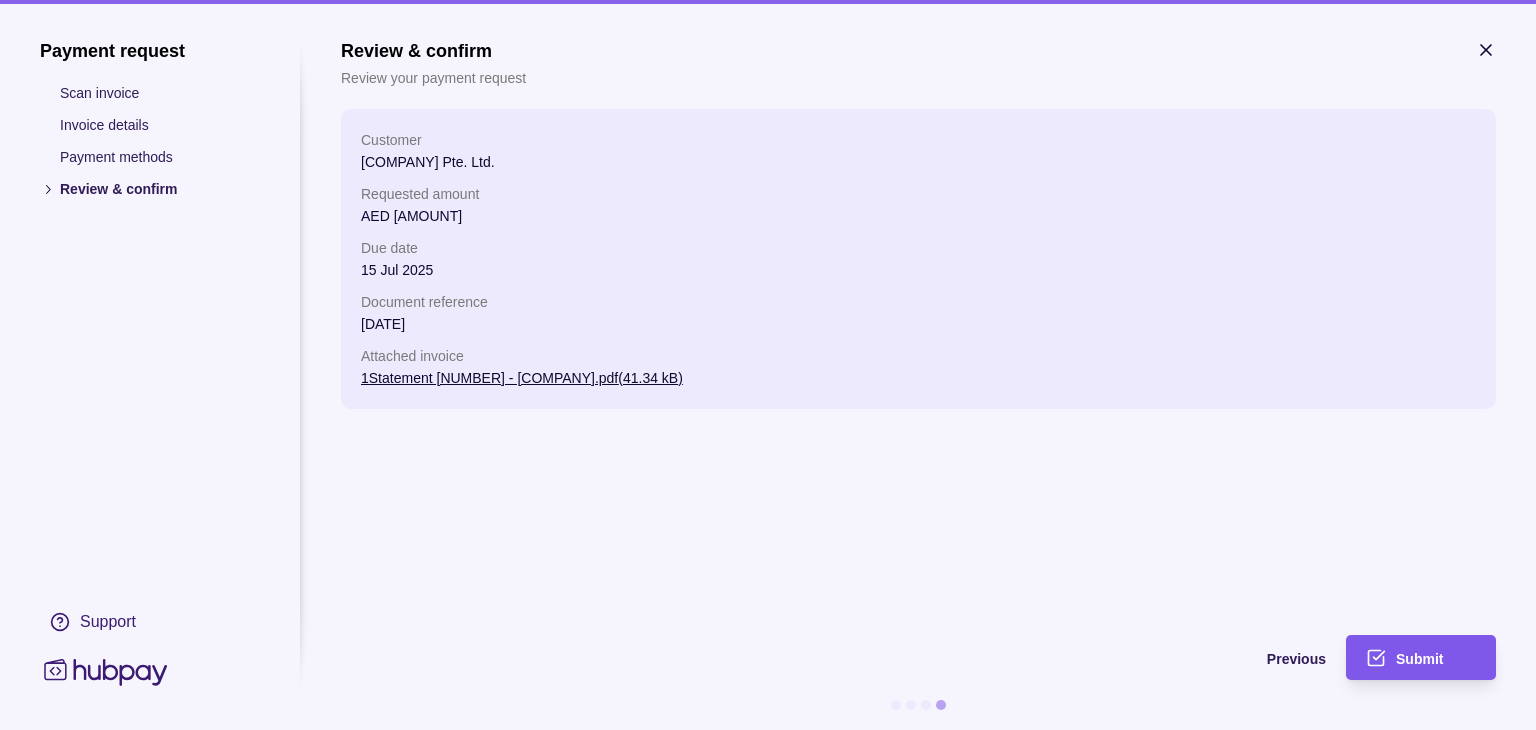click on "Submit" at bounding box center [1406, 657] 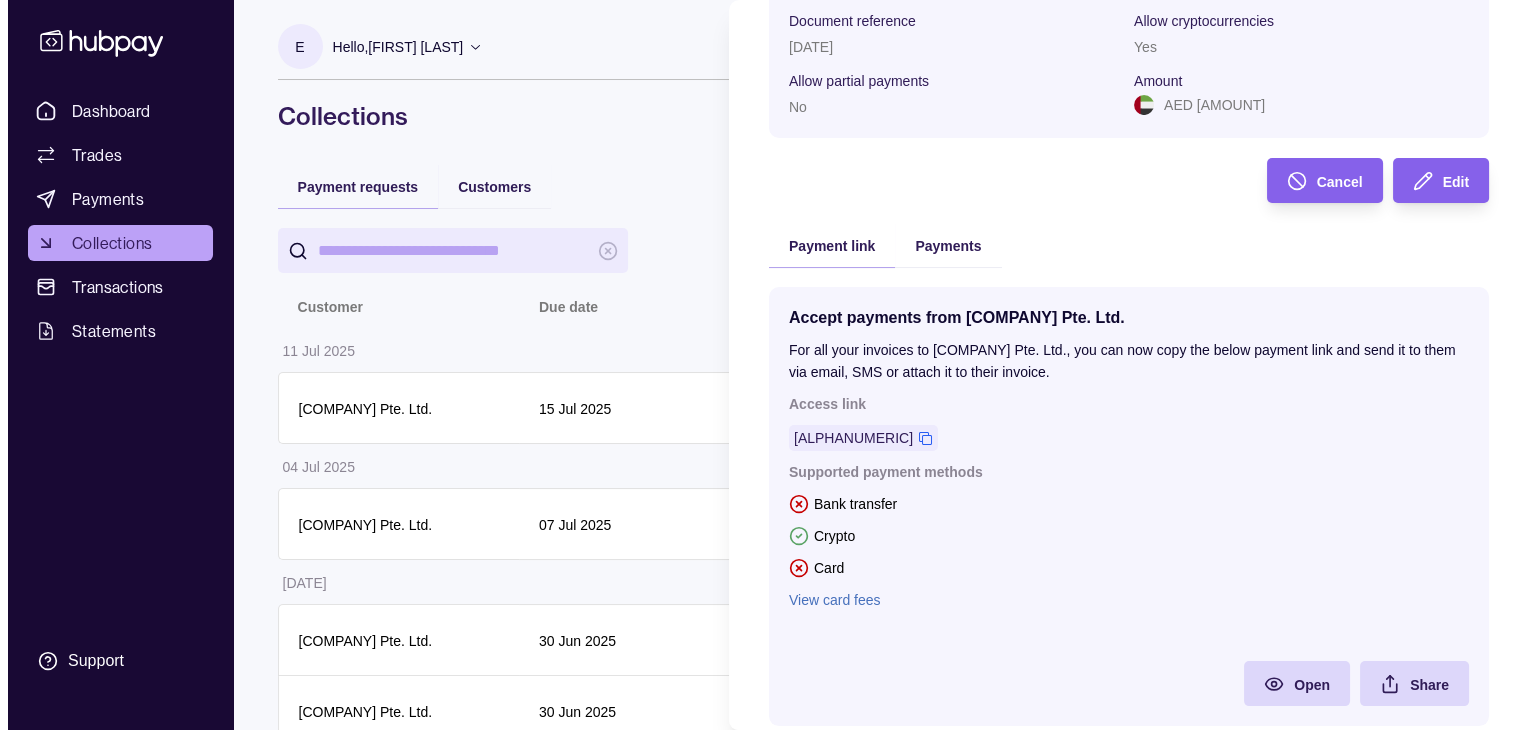scroll, scrollTop: 284, scrollLeft: 0, axis: vertical 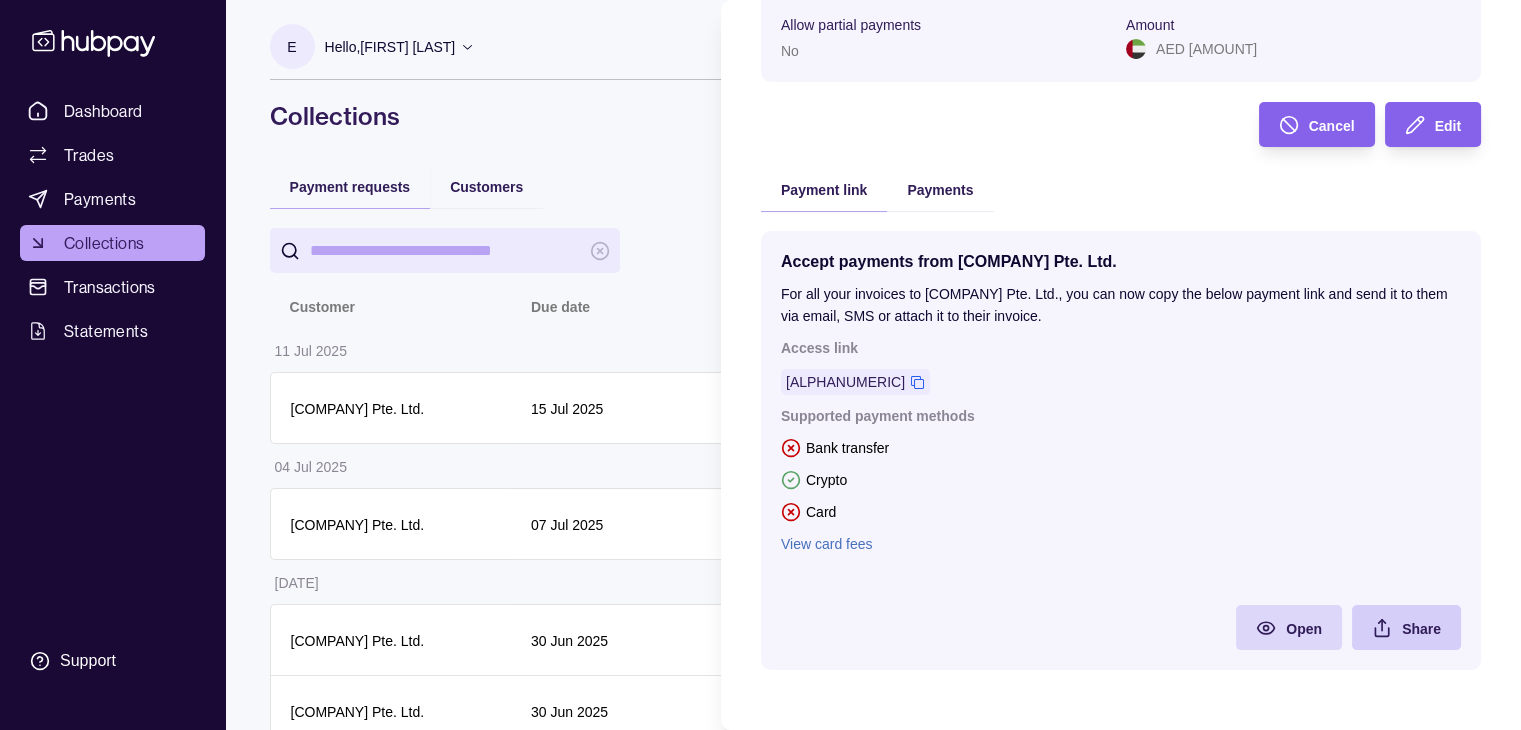 click on "Share" at bounding box center (1421, 629) 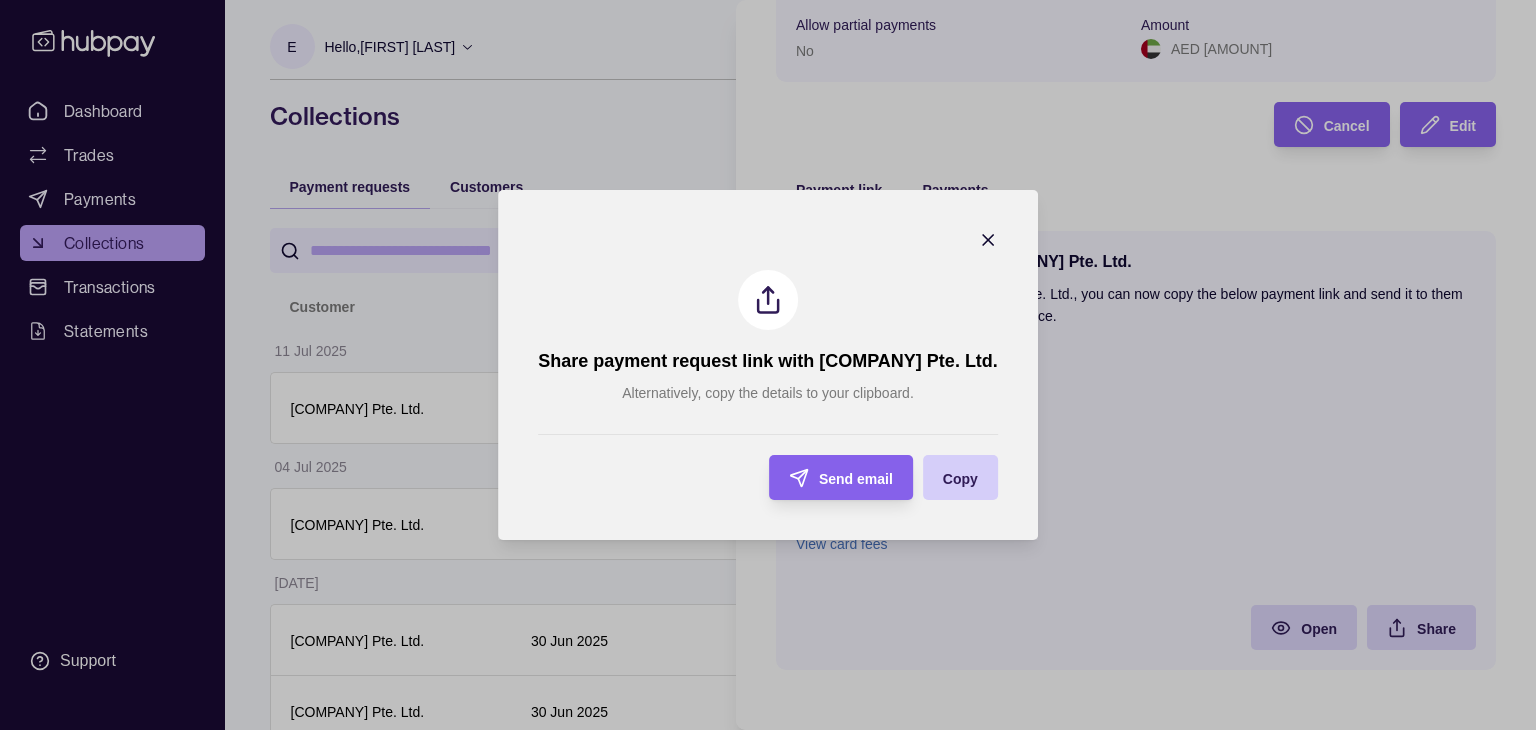 click on "Copy" at bounding box center (960, 479) 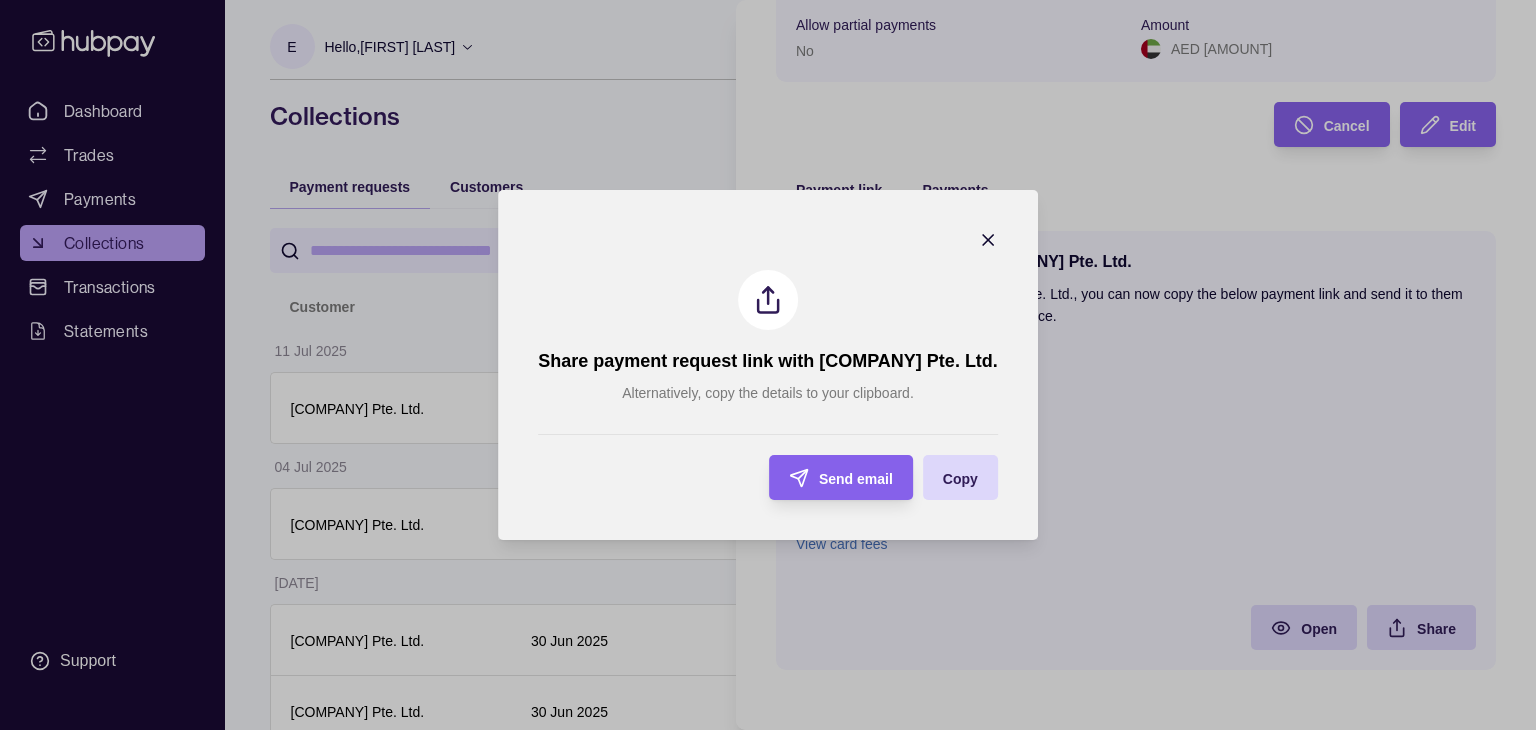 click 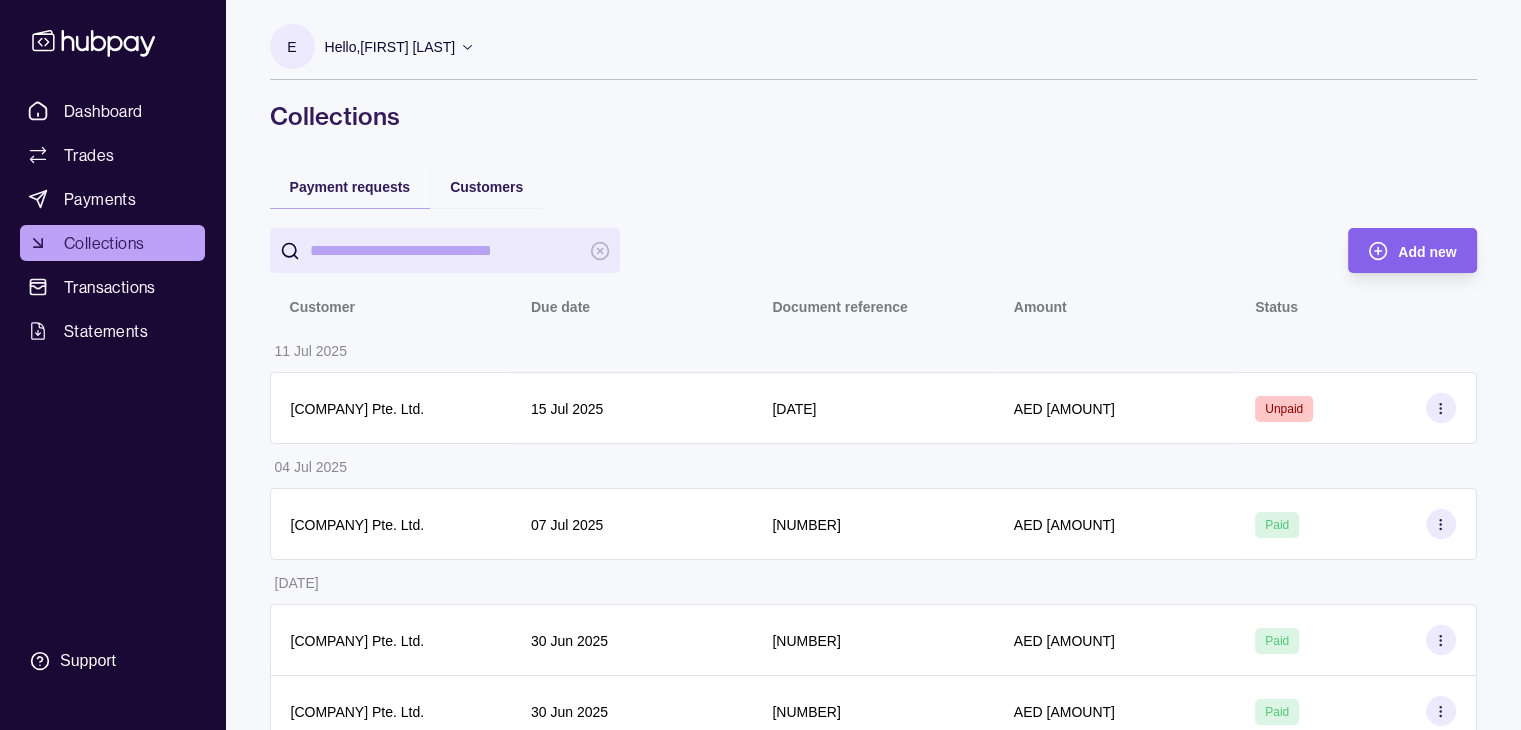 click on "Dashboard Trades Payments Collections Transactions Statements Support E Hello, [FIRST] [LAST] [COMPANY] Account Terms and conditions Privacy policy Sign out Collections Payment requests Customers Add new Customer Due date Document reference Amount Status [DATE] [COMPANY] Pte. Ltd. [DATE] [NUMBER] AED [AMOUNT] Unpaid [DATE] [COMPANY] Pte. Ltd. [DATE] [NUMBER] AED [AMOUNT] Paid [DATE] [COMPANY] Pte. Ltd. [DATE] [NUMBER] AED [AMOUNT] Paid [DATE] [COMPANY] Pte. Ltd. [DATE] [NUMBER] AED [AMOUNT] Paid [DATE] [COMPANY] Pte. Ltd. [DATE] [NUMBER] AED [AMOUNT] Paid [DATE] [COMPANY] Pte. Ltd. [DATE] AED [AMOUNT] Paid [DATE] [COMPANY] Pte. Ltd. [DATE] [DATE] [NUMBER]" at bounding box center [760, 664] 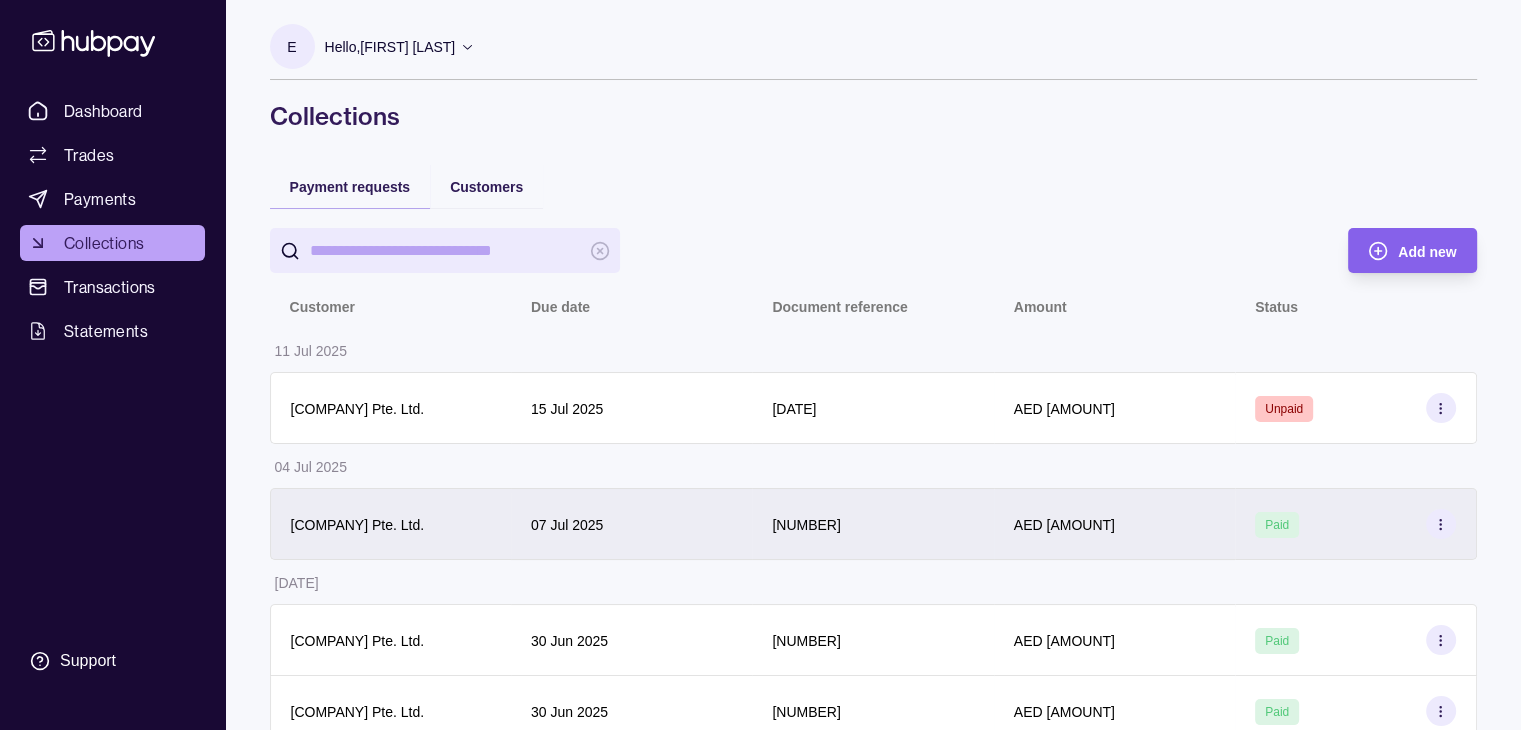 click on "07 Jul 2025" at bounding box center (567, 524) 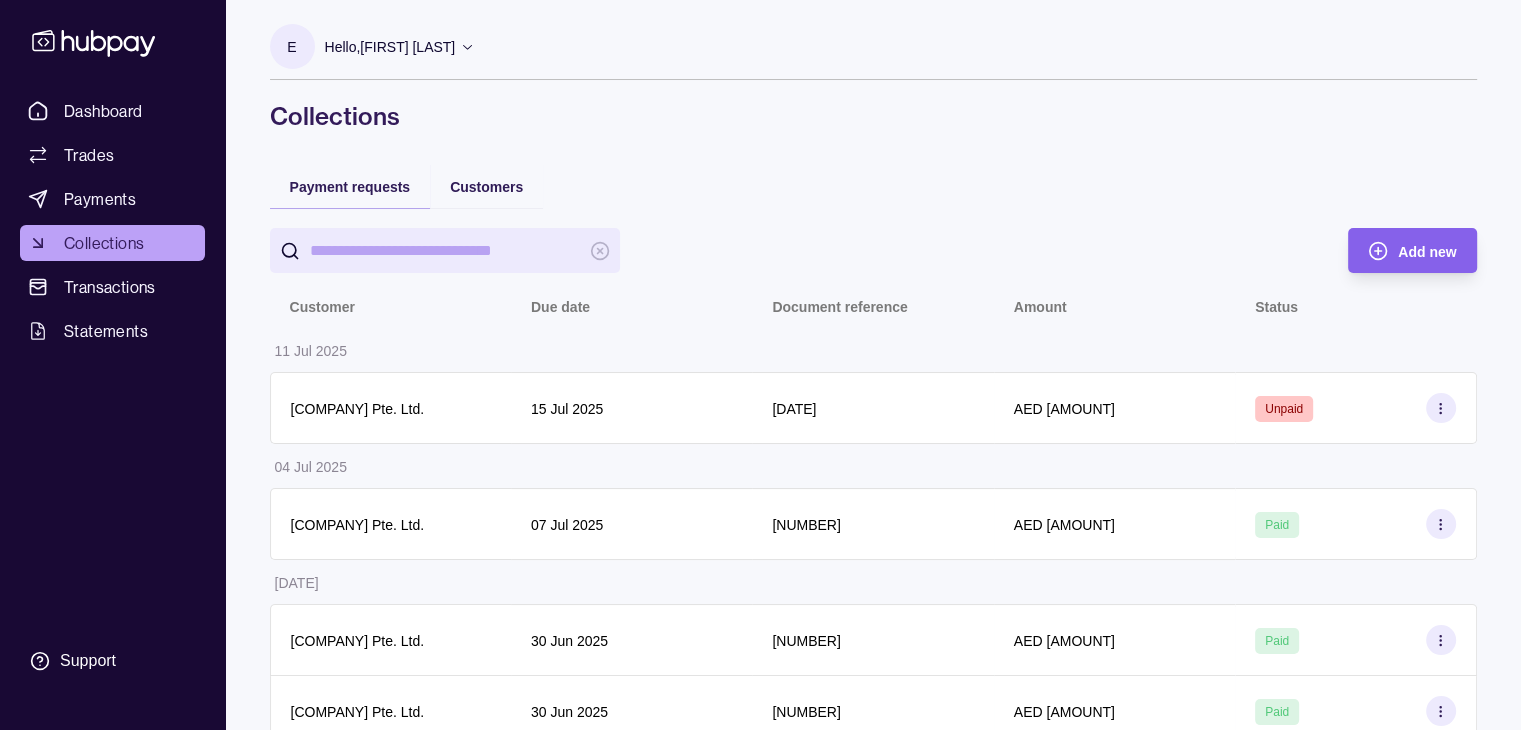 click on "Dashboard Trades Payments Collections Transactions Statements Support E Hello, [FIRST] [LAST] [COMPANY] Account Terms and conditions Privacy policy Sign out Collections Payment requests Customers Add new Customer Due date Document reference Amount Status [DATE] [COMPANY] Pte. Ltd. [DATE] [NUMBER] AED [AMOUNT] Unpaid [DATE] [COMPANY] Pte. Ltd. [DATE] [NUMBER] AED [AMOUNT] Paid [DATE] [COMPANY] Pte. Ltd. [DATE] [NUMBER] AED [AMOUNT] Paid [DATE] [COMPANY] Pte. Ltd. [DATE] [NUMBER] AED [AMOUNT] Paid [DATE] [COMPANY] Pte. Ltd. [DATE] [NUMBER] AED [AMOUNT] Paid [DATE] [COMPANY] Pte. Ltd. [DATE] AED [AMOUNT] Paid [DATE] [COMPANY] Pte. Ltd. [DATE] [DATE] [NUMBER]" at bounding box center (760, 664) 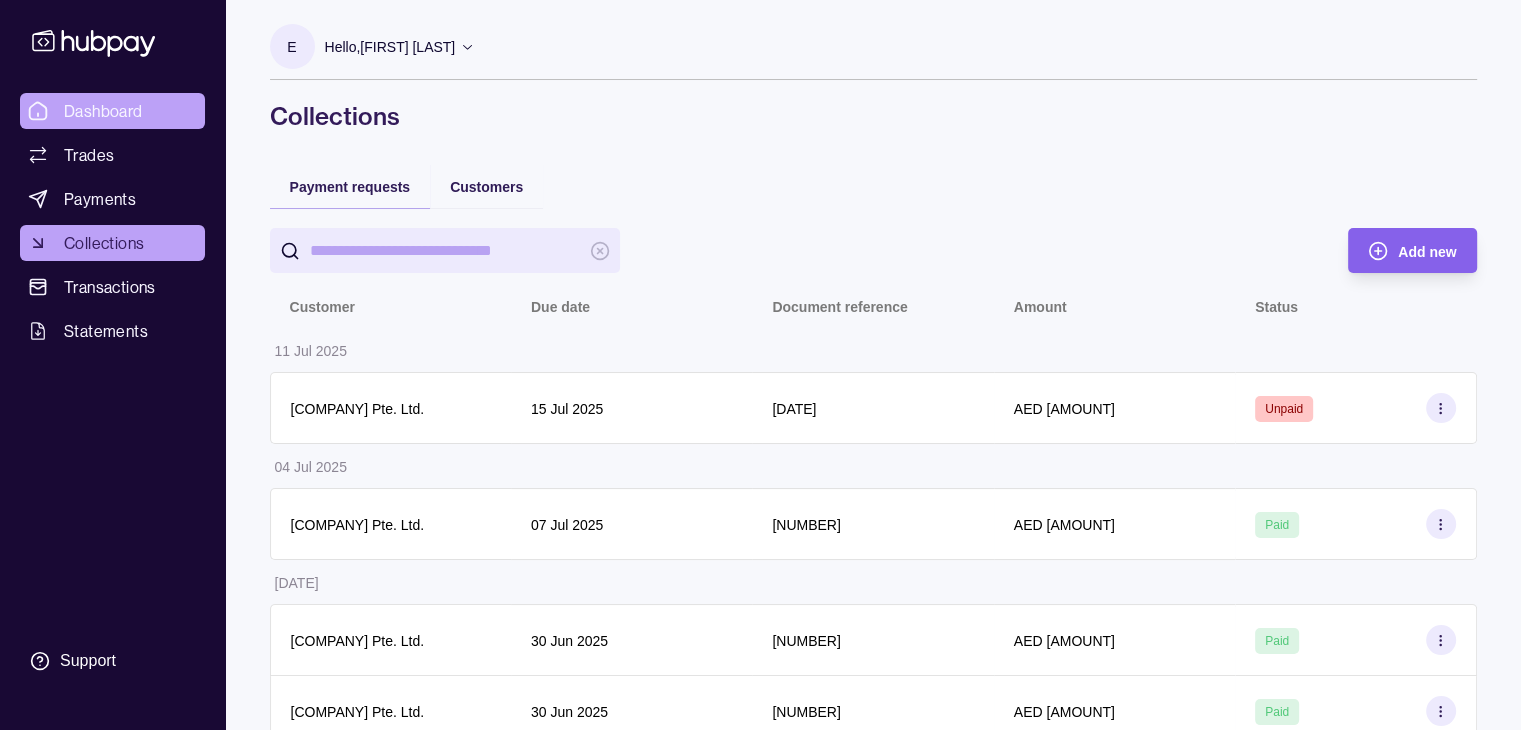 click on "Dashboard" at bounding box center (112, 111) 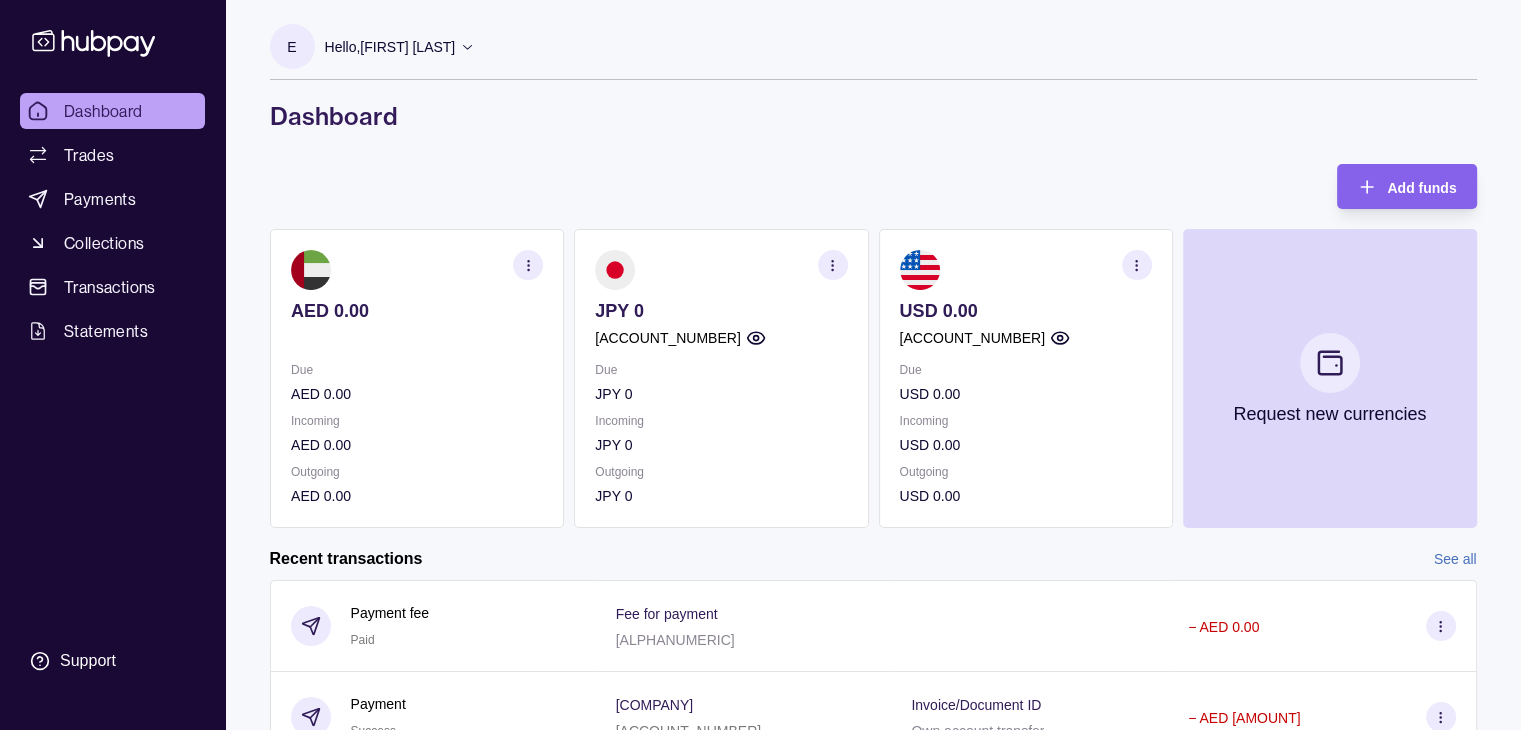 click on "Dashboard" at bounding box center (112, 111) 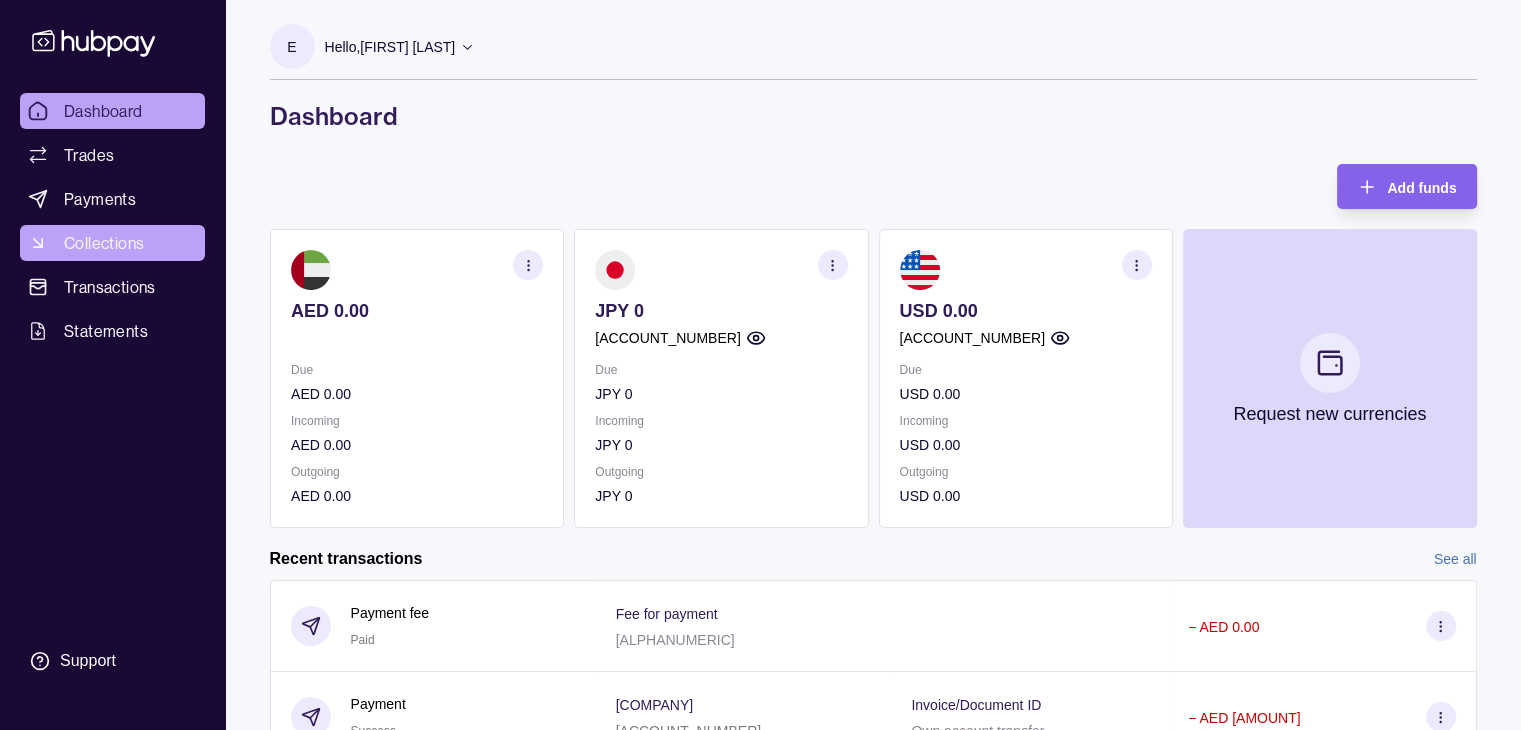 click on "Collections" at bounding box center [104, 243] 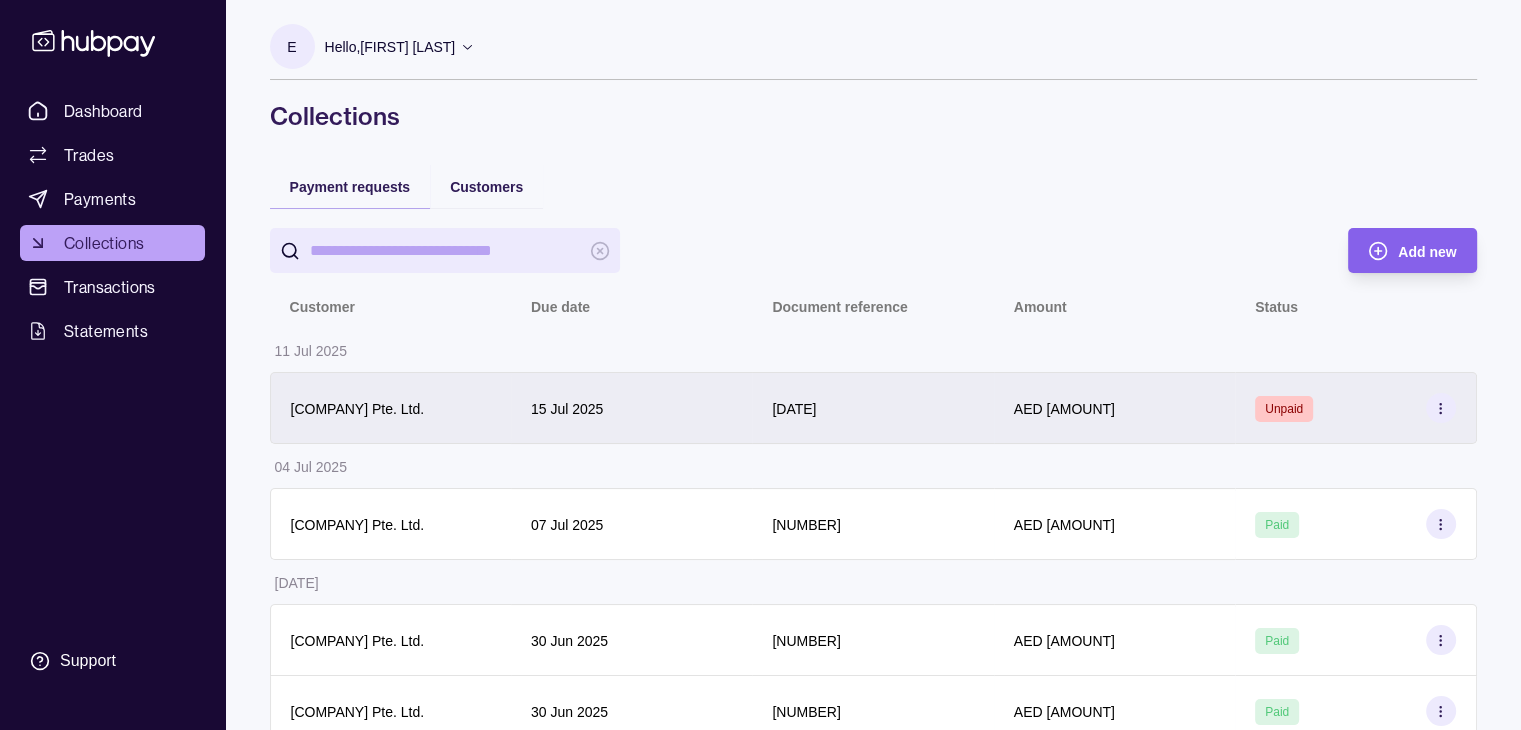 click 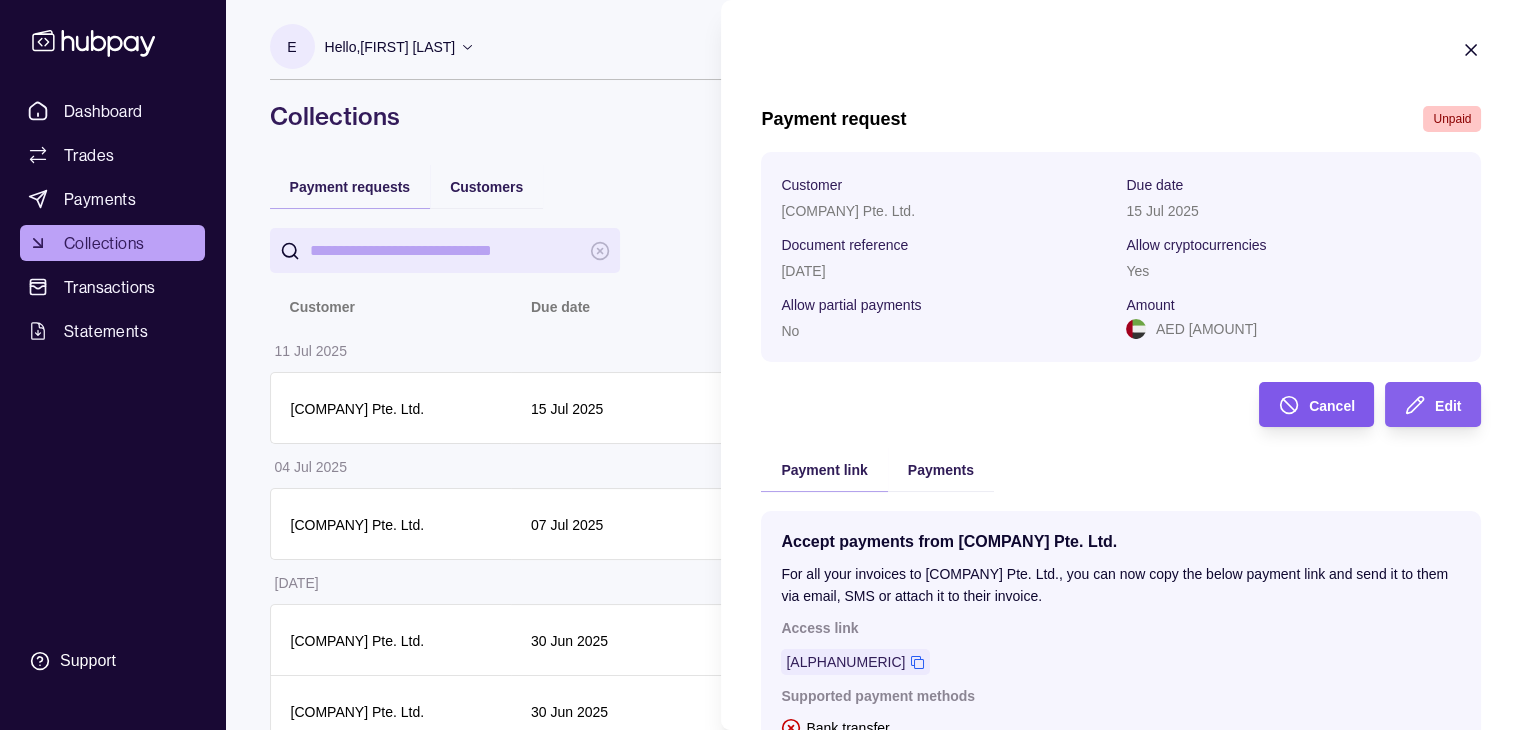 click on "Cancel" at bounding box center [1317, 404] 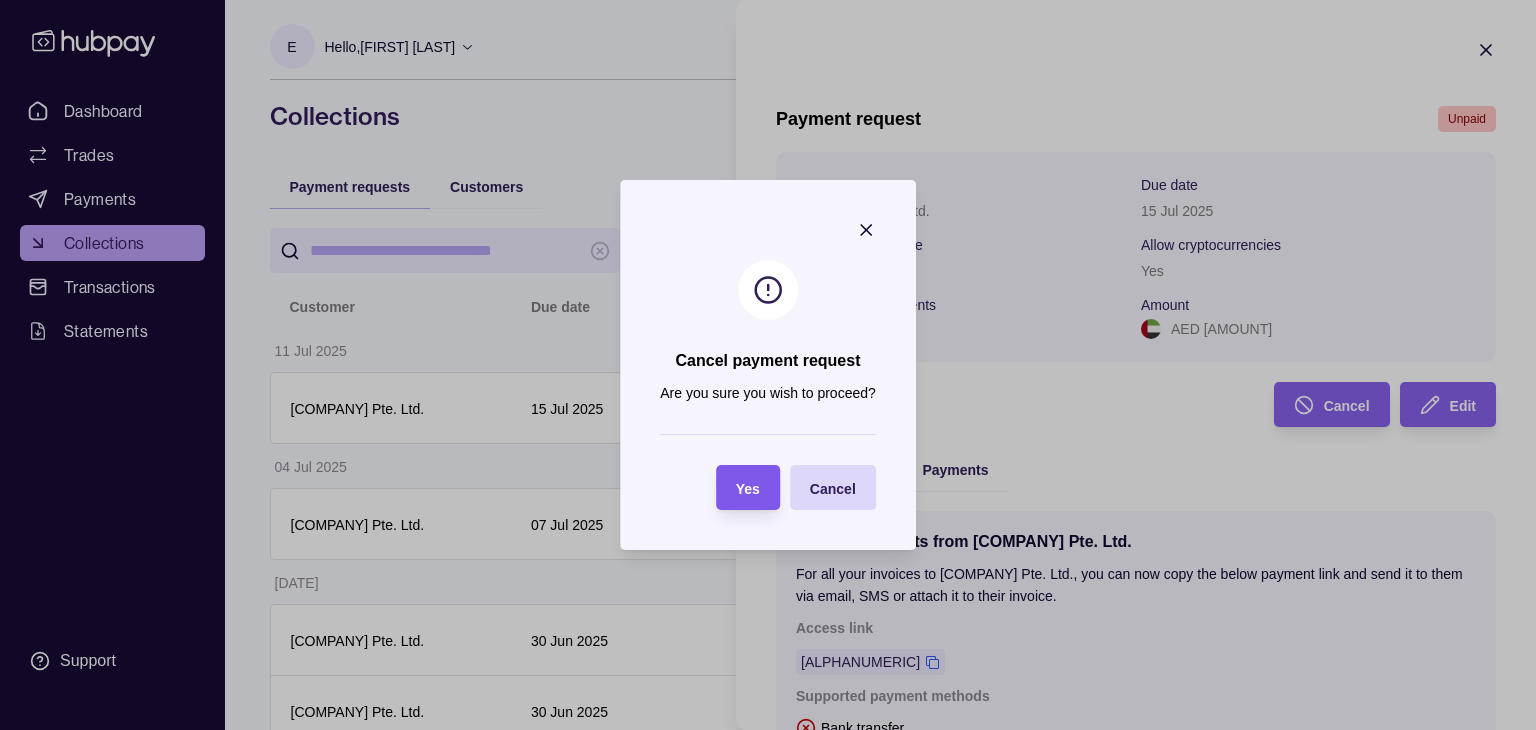 click on "Yes" at bounding box center (748, 489) 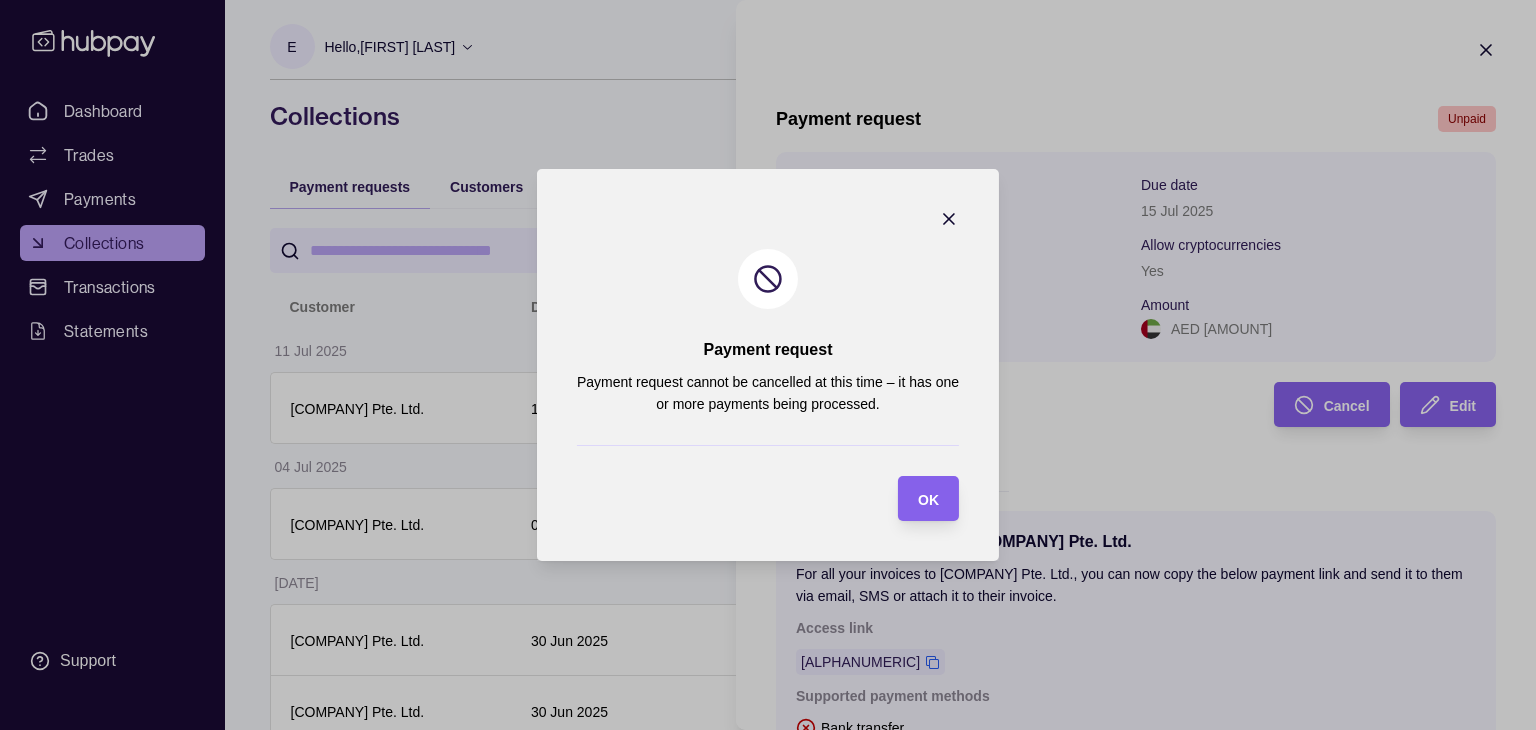 click 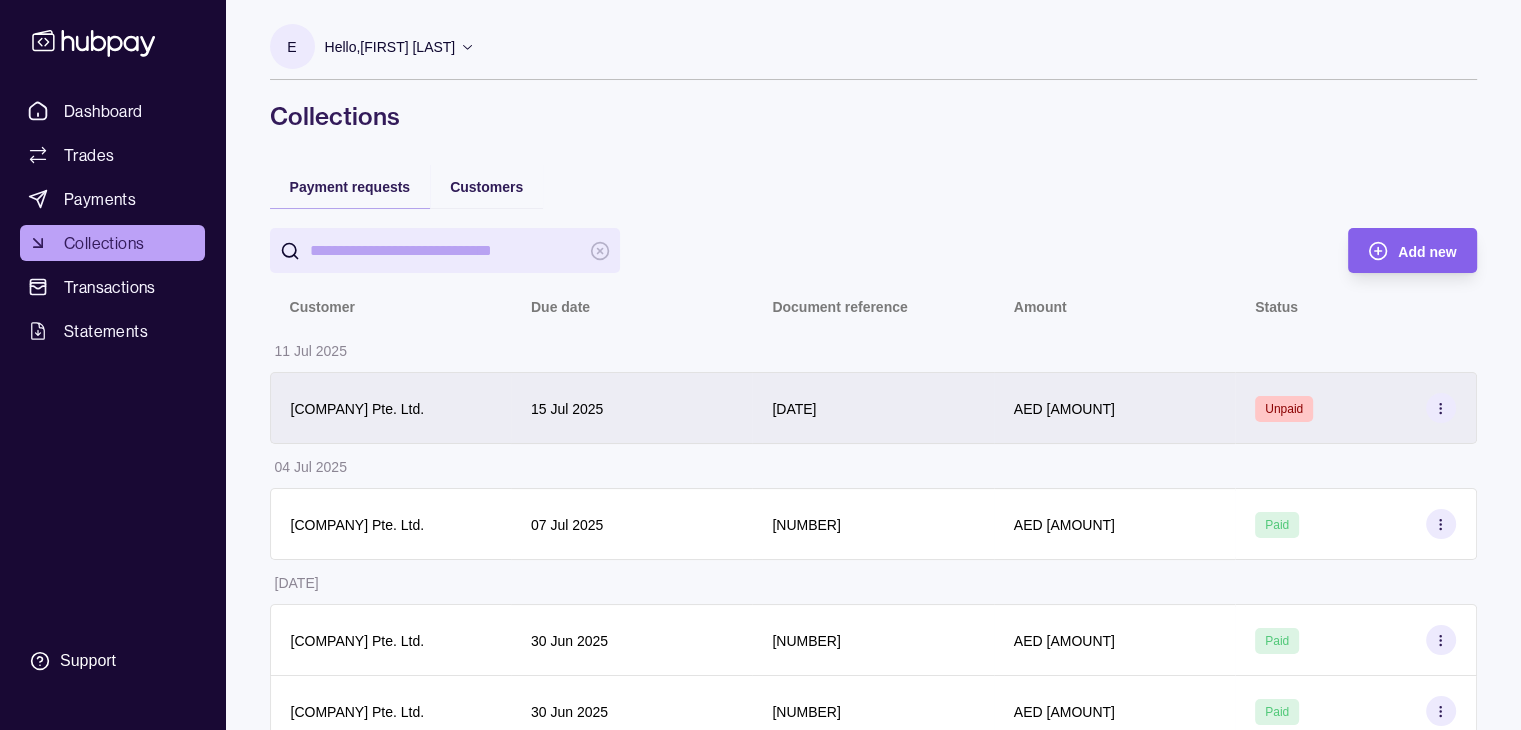 click 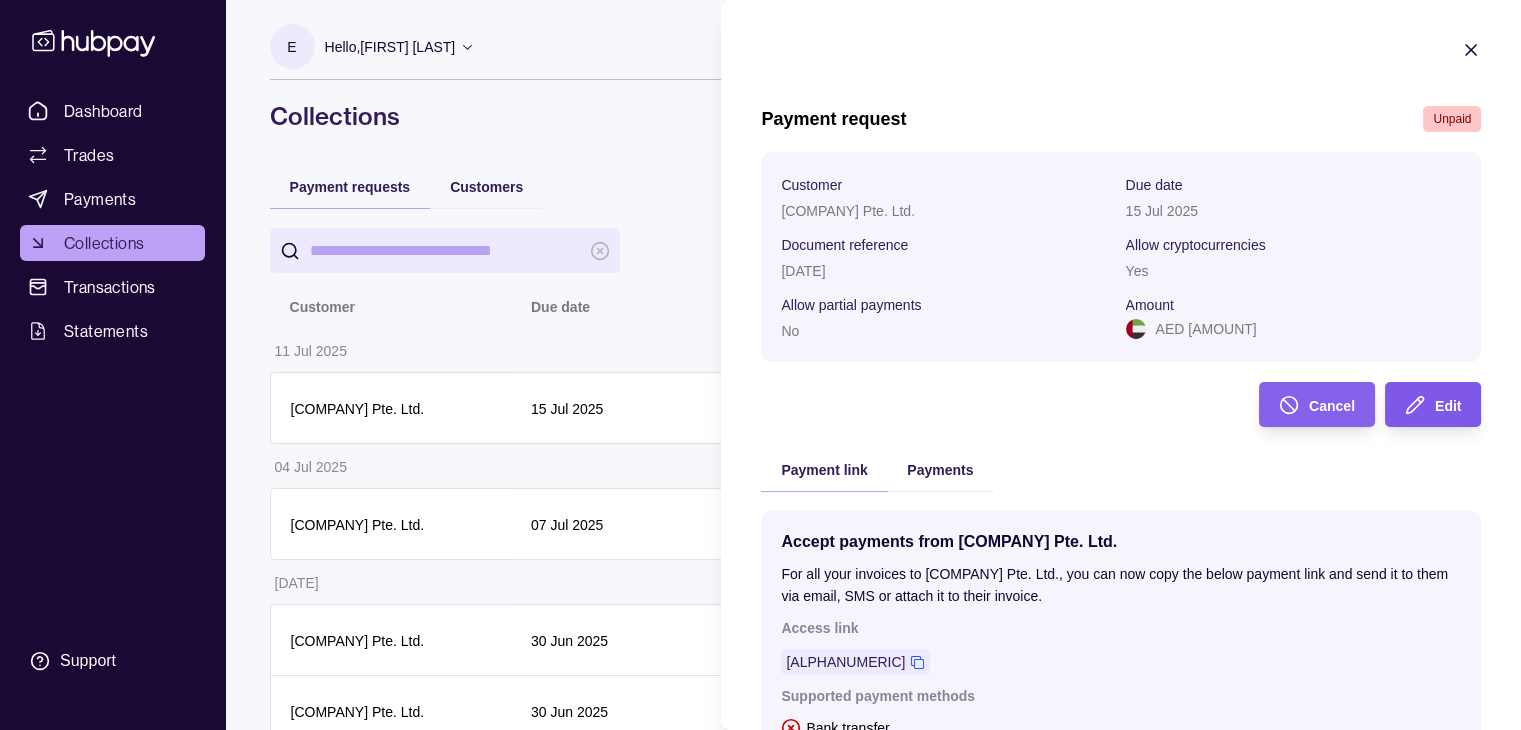 click on "Edit" at bounding box center [1433, 404] 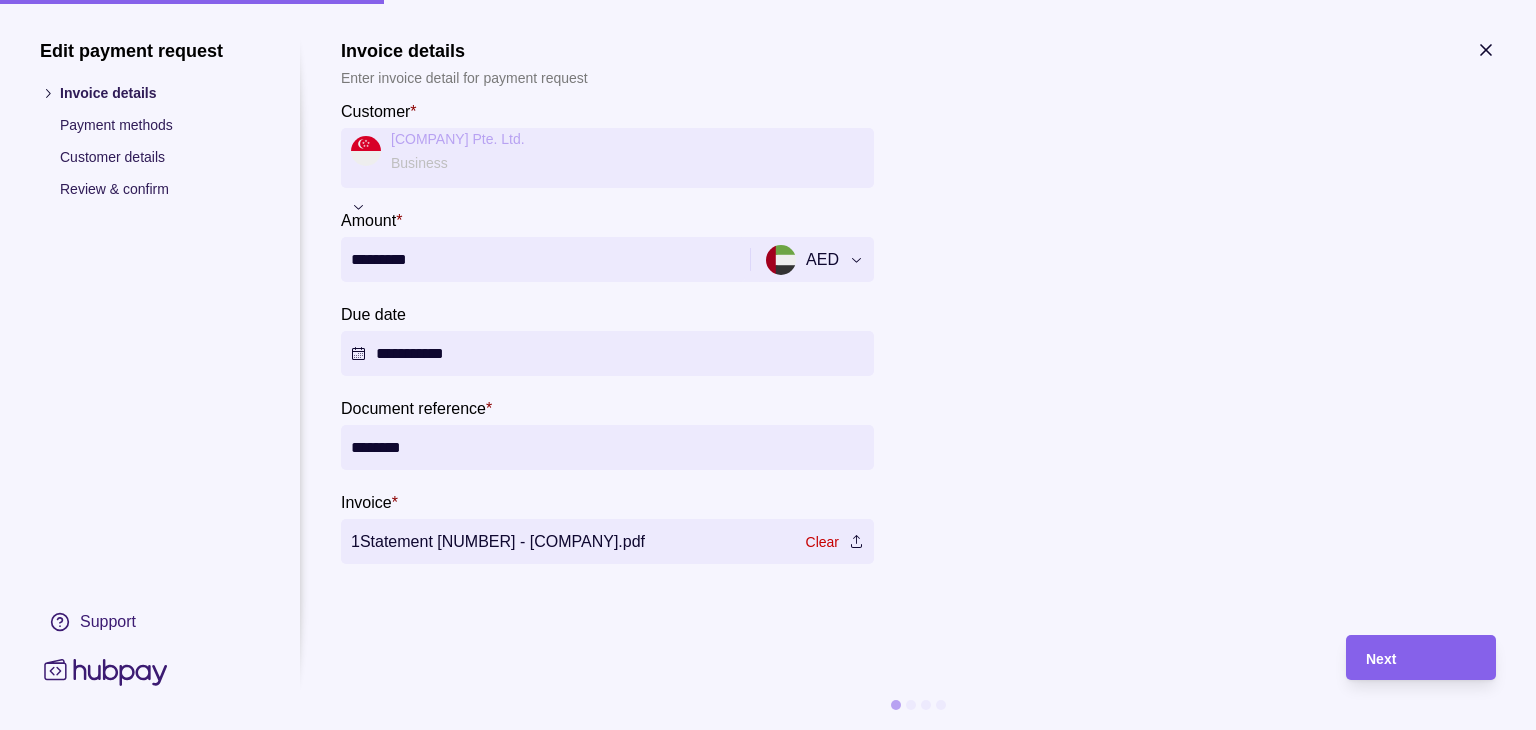 click on "Document reference * ********" at bounding box center (607, 433) 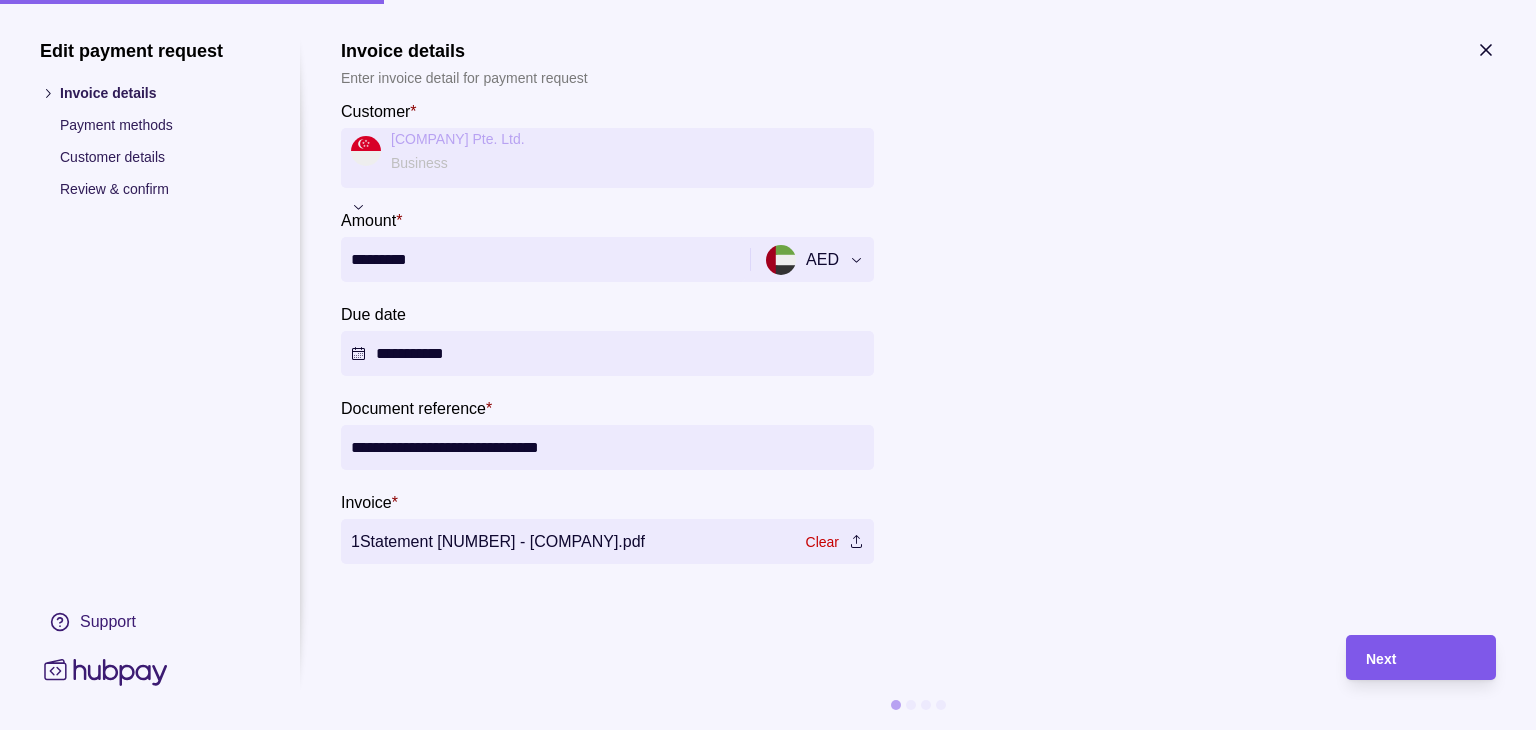 type on "**********" 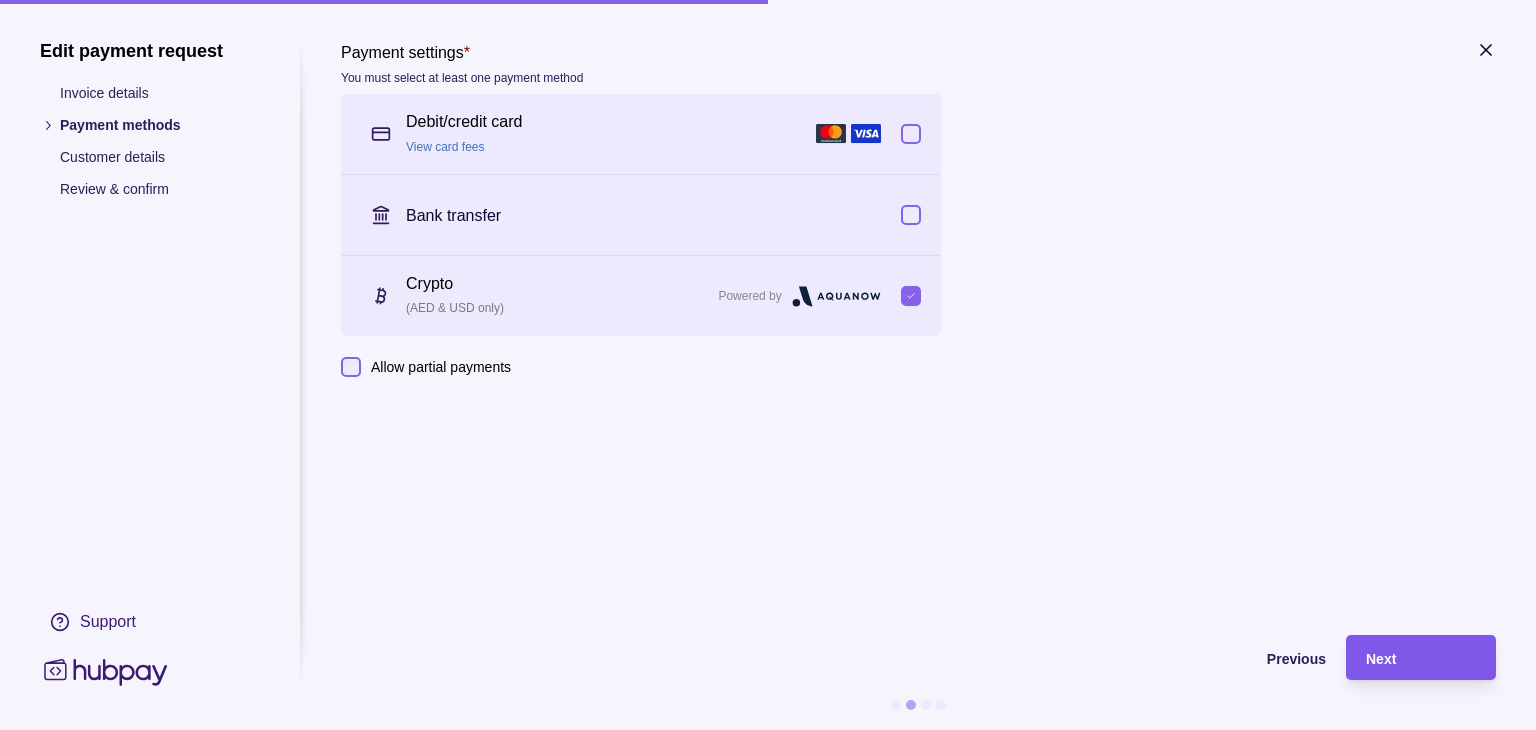 click on "Next" at bounding box center [1421, 658] 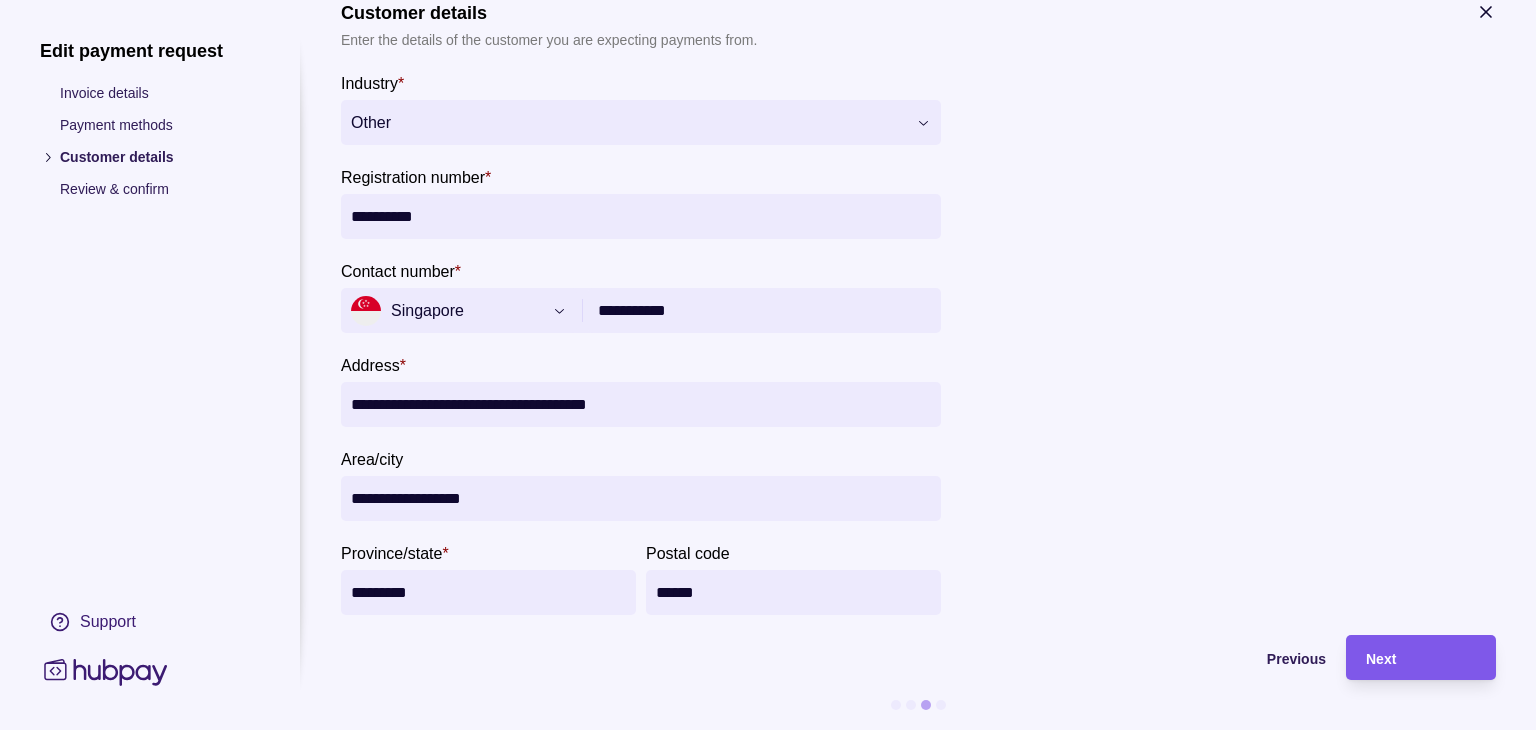 scroll, scrollTop: 53, scrollLeft: 0, axis: vertical 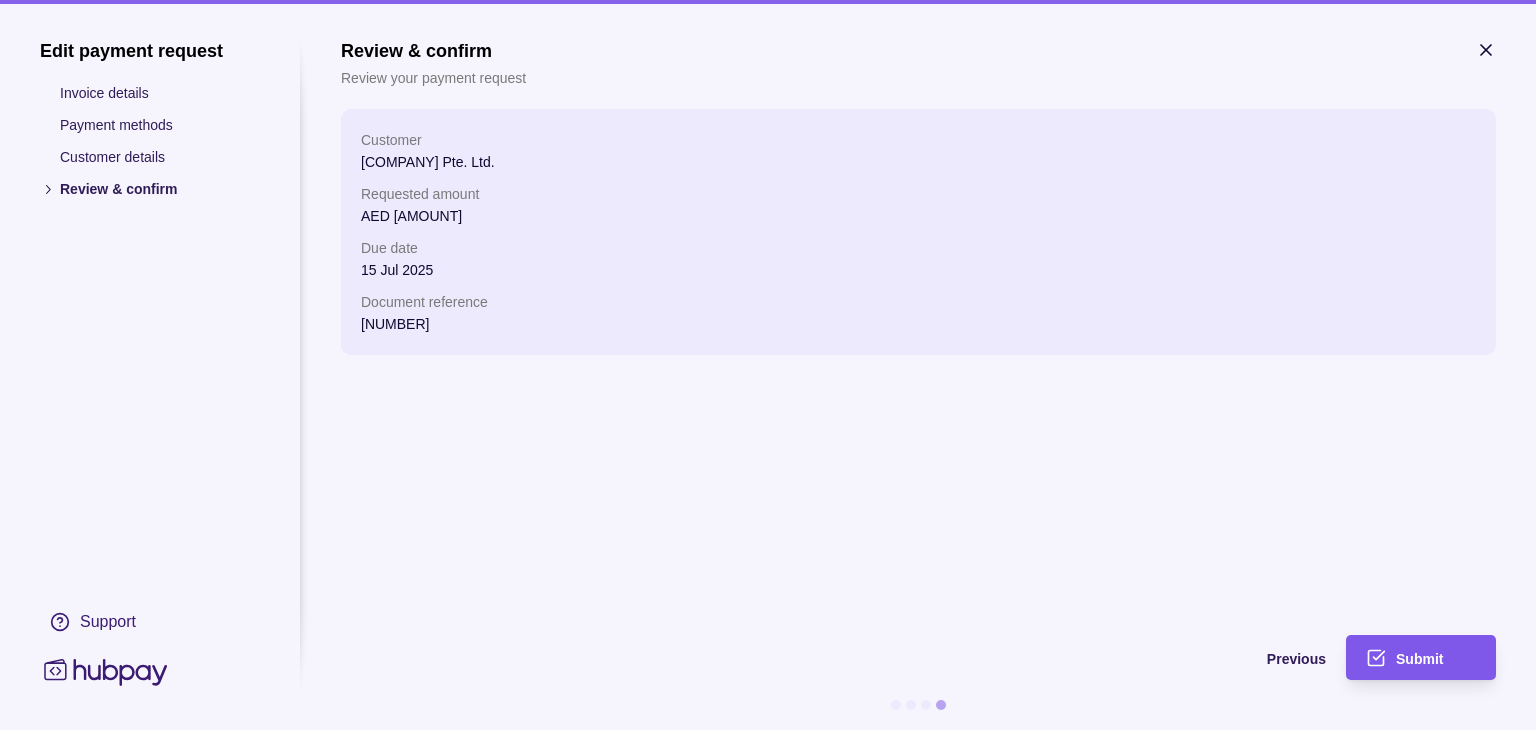click 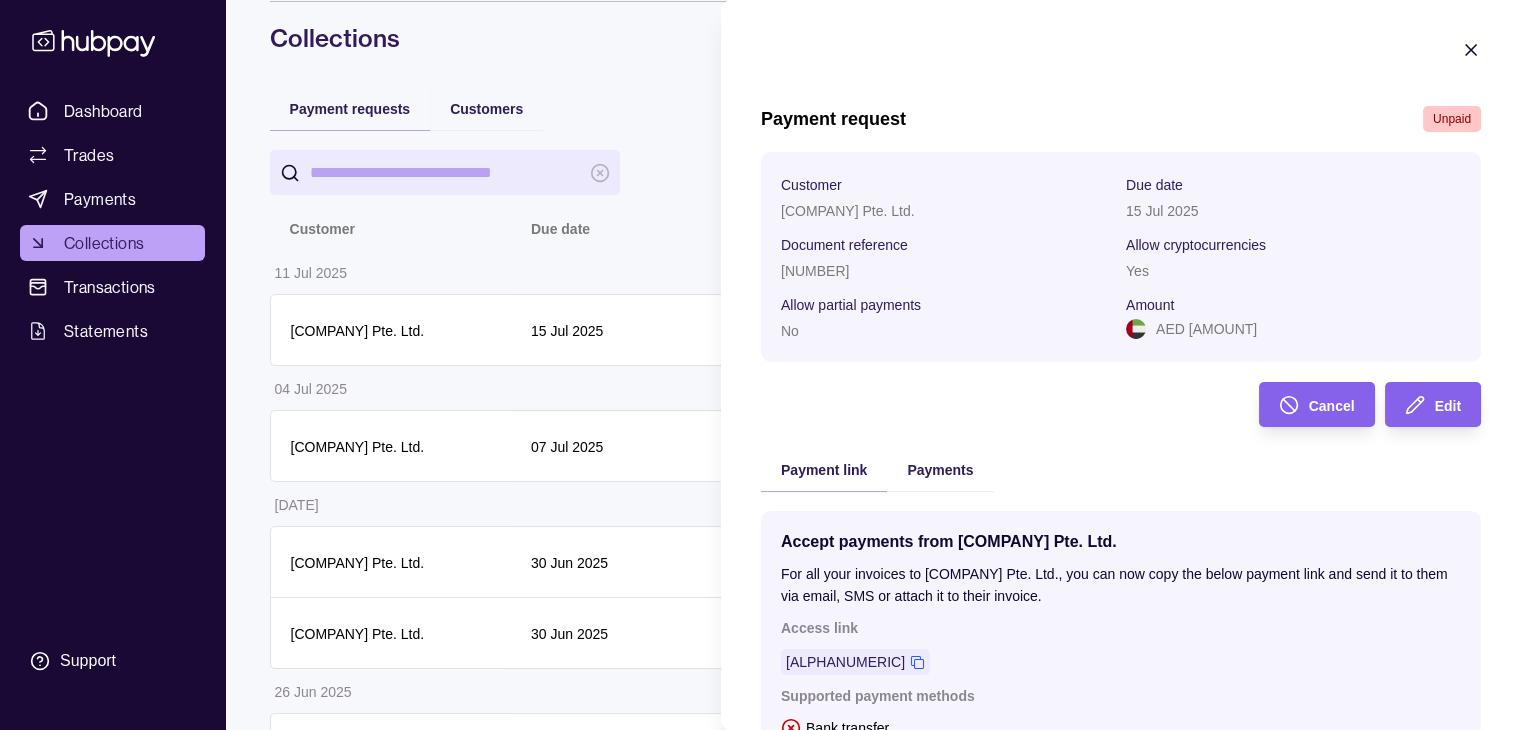 scroll, scrollTop: 80, scrollLeft: 0, axis: vertical 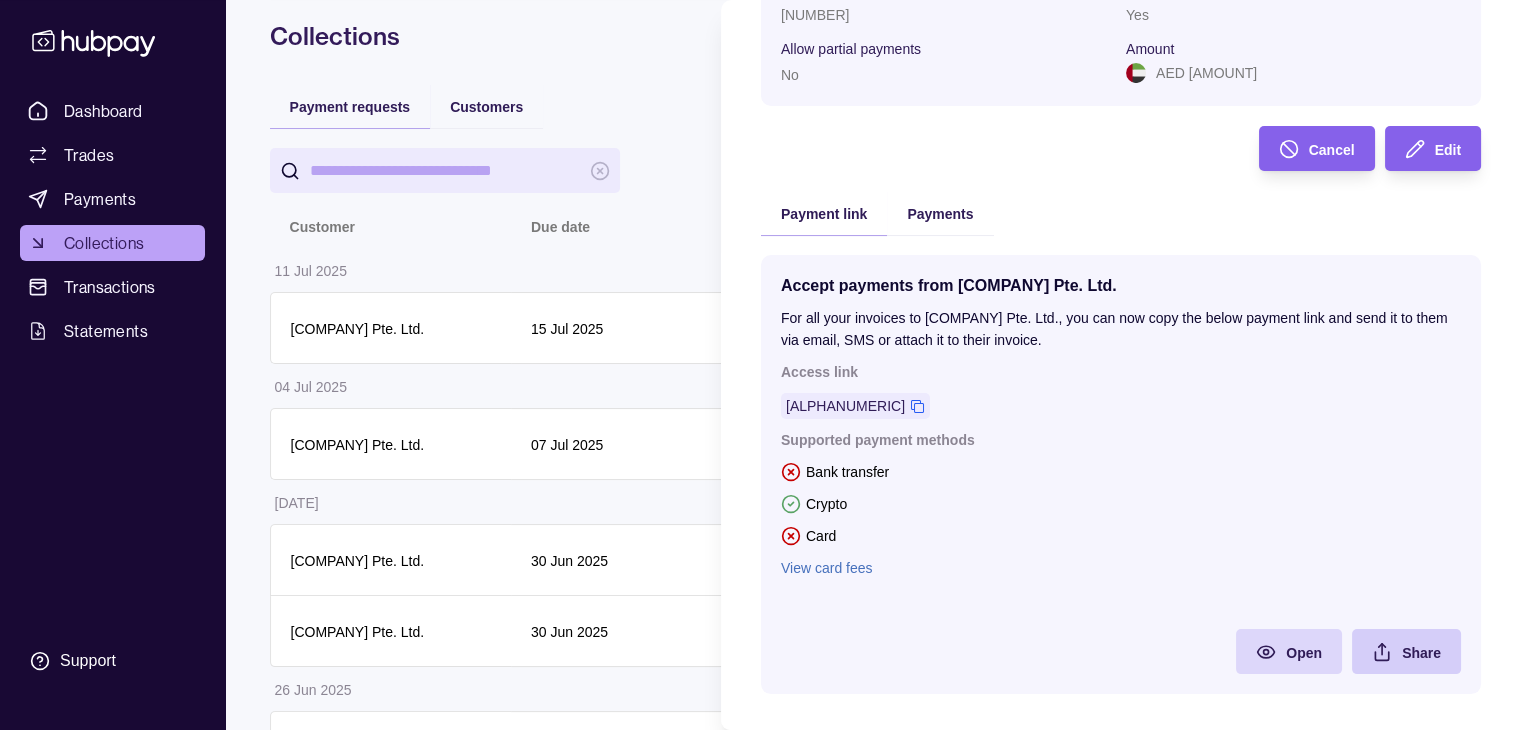 click on "Share" at bounding box center (1391, 651) 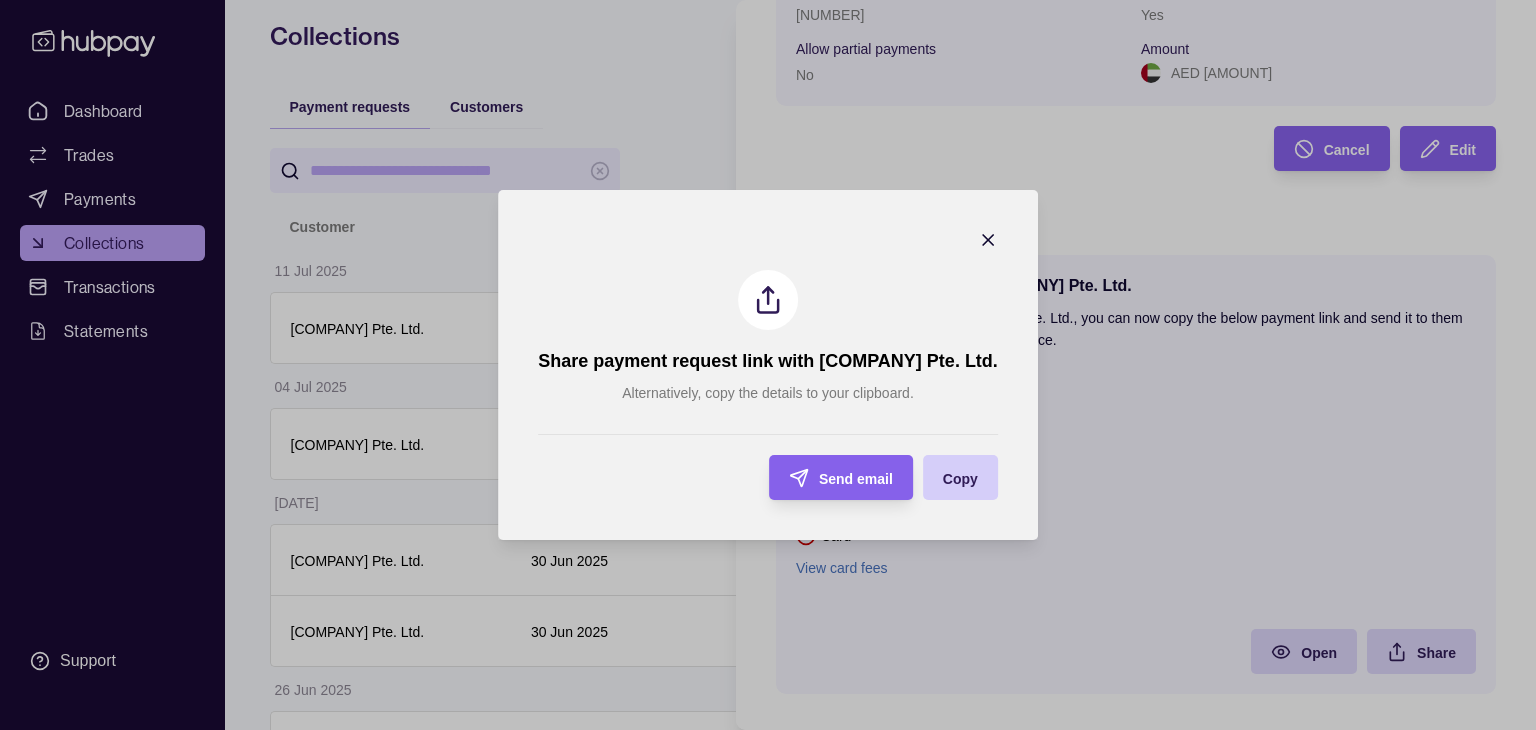 click on "Copy" at bounding box center (960, 479) 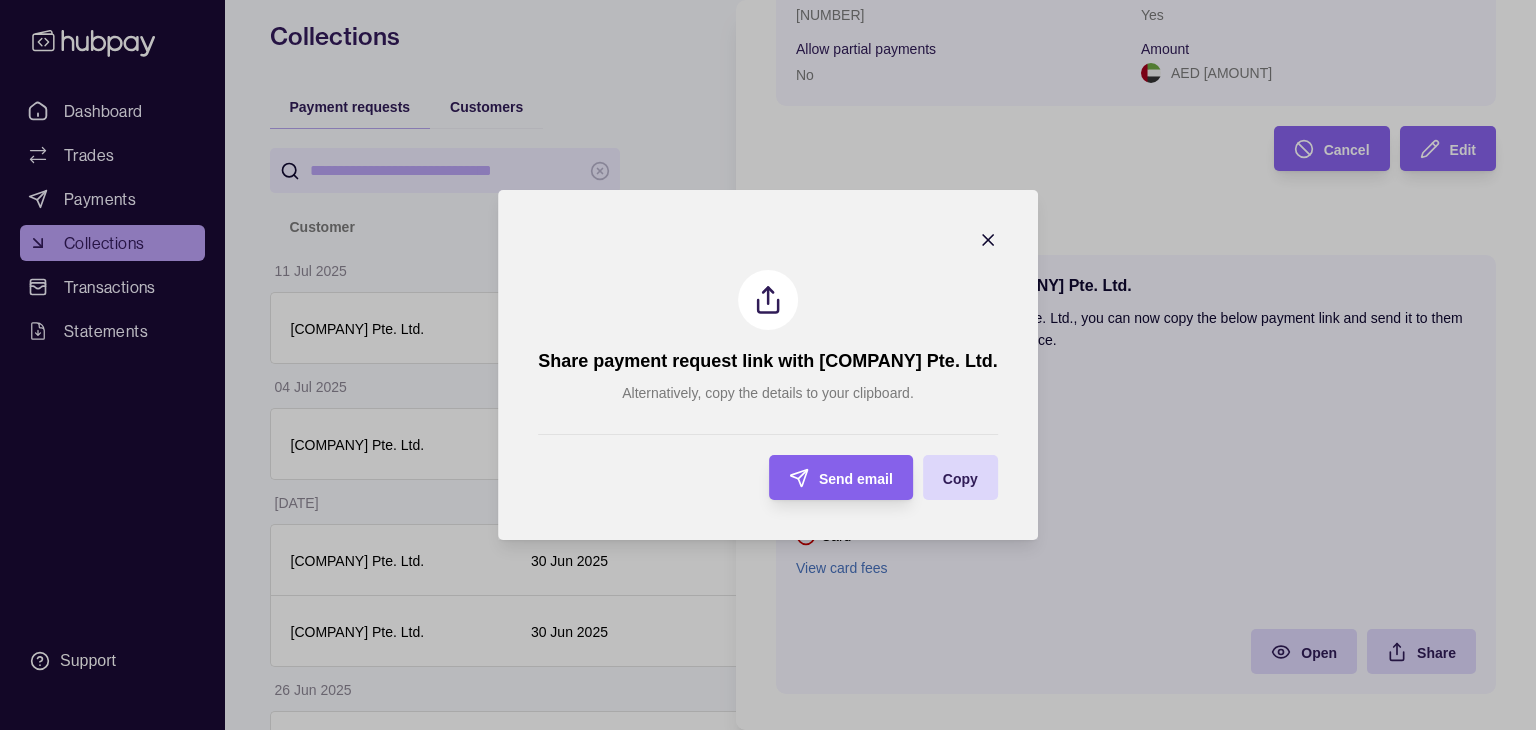 click 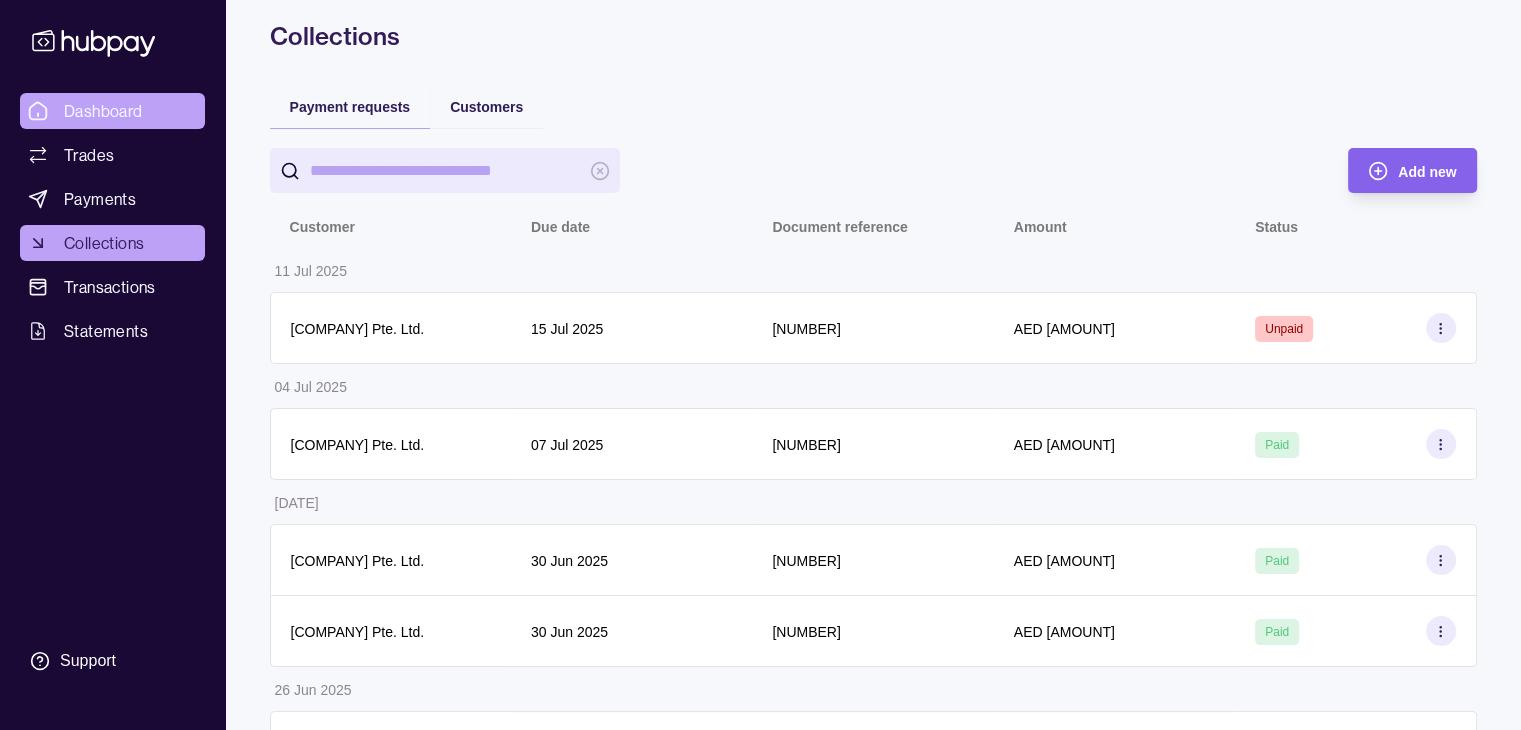 click on "Dashboard Trades Payments Collections Transactions Statements Support E Hello, [FIRST] [LAST] [COMPANY] Account Terms and conditions Privacy policy Sign out Collections Payment requests Customers Add new Customer Due date Document reference Amount Status [DATE] [COMPANY] Pte. Ltd. [DATE] [NUMBER] AED [AMOUNT] Unpaid [DATE] [COMPANY] Pte. Ltd. [DATE] [NUMBER] AED [AMOUNT] Paid [DATE] [COMPANY] Pte. Ltd. [DATE] [NUMBER] AED [AMOUNT] Paid [DATE] [COMPANY] Pte. Ltd. [DATE] [NUMBER] AED [AMOUNT] Paid [DATE] [COMPANY] Pte. Ltd. [DATE] [NUMBER] AED [AMOUNT] Paid [DATE] [COMPANY] Pte. Ltd. [DATE] [NUMBER] AED [AMOUNT] Paid [DATE] [COMPANY] Pte. Ltd. [DATE] AED [AMOUNT] Paid [DATE] [COMPANY] Pte. Ltd. [DATE] [NUMBER] AED [AMOUNT] Paid" at bounding box center (760, 584) 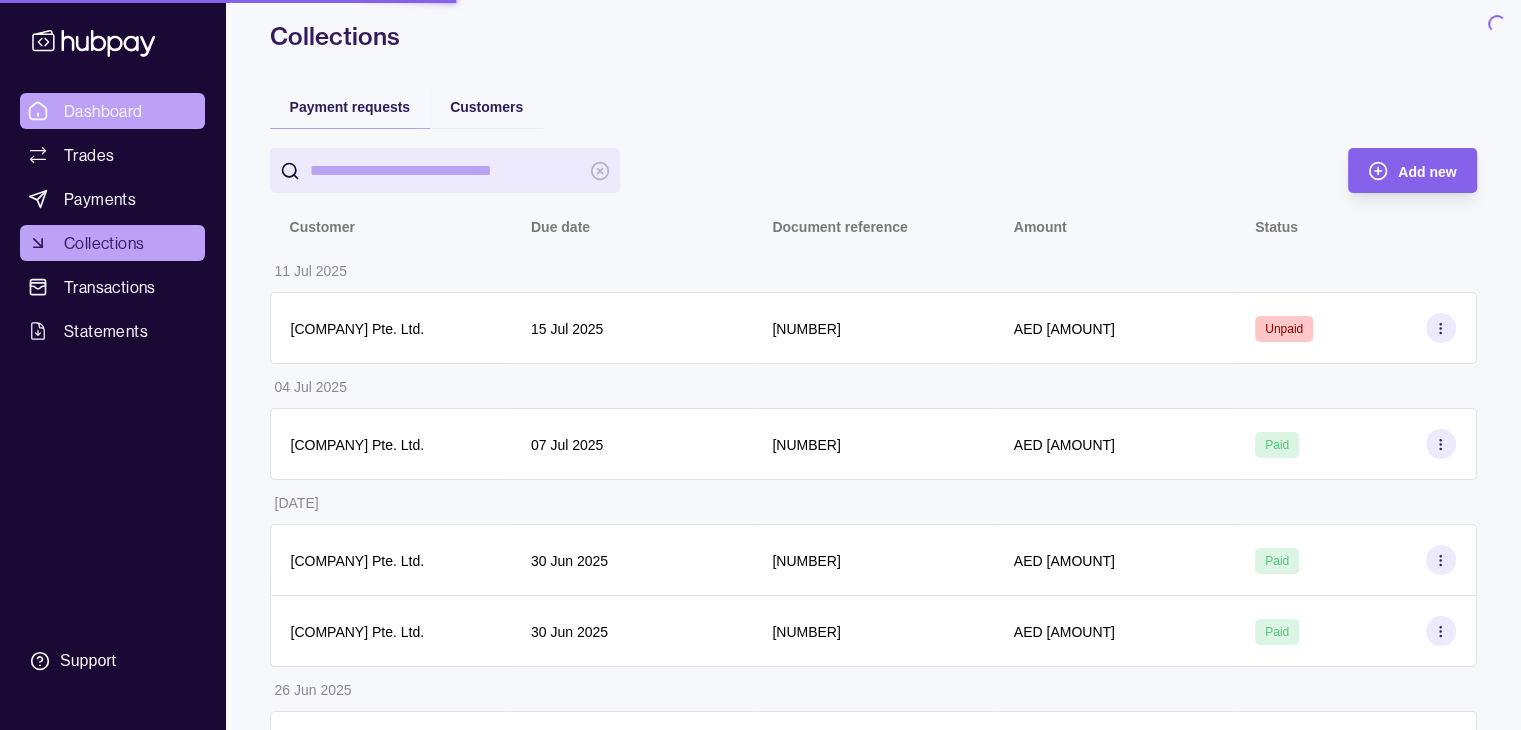 click on "Dashboard" at bounding box center (103, 111) 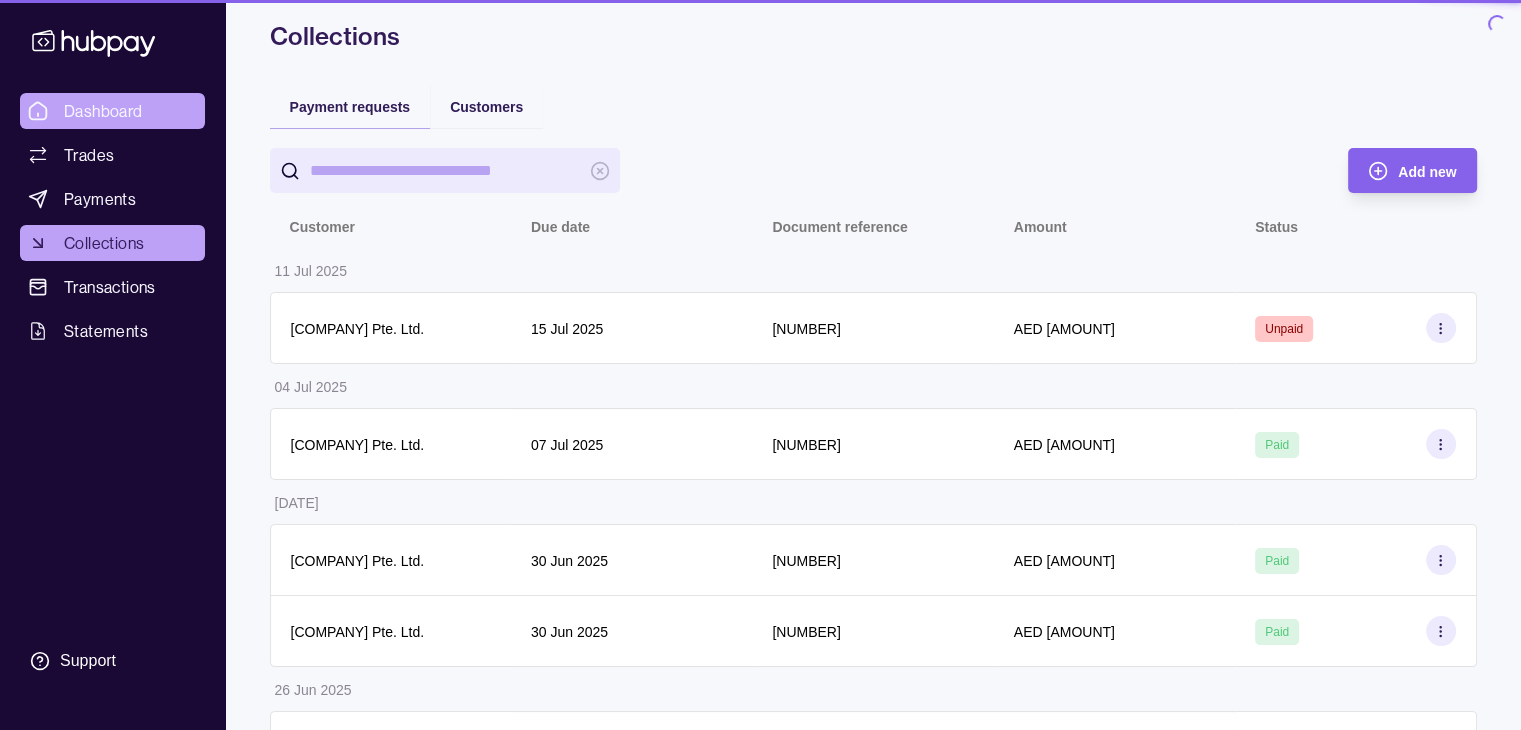 click on "Dashboard" at bounding box center [103, 111] 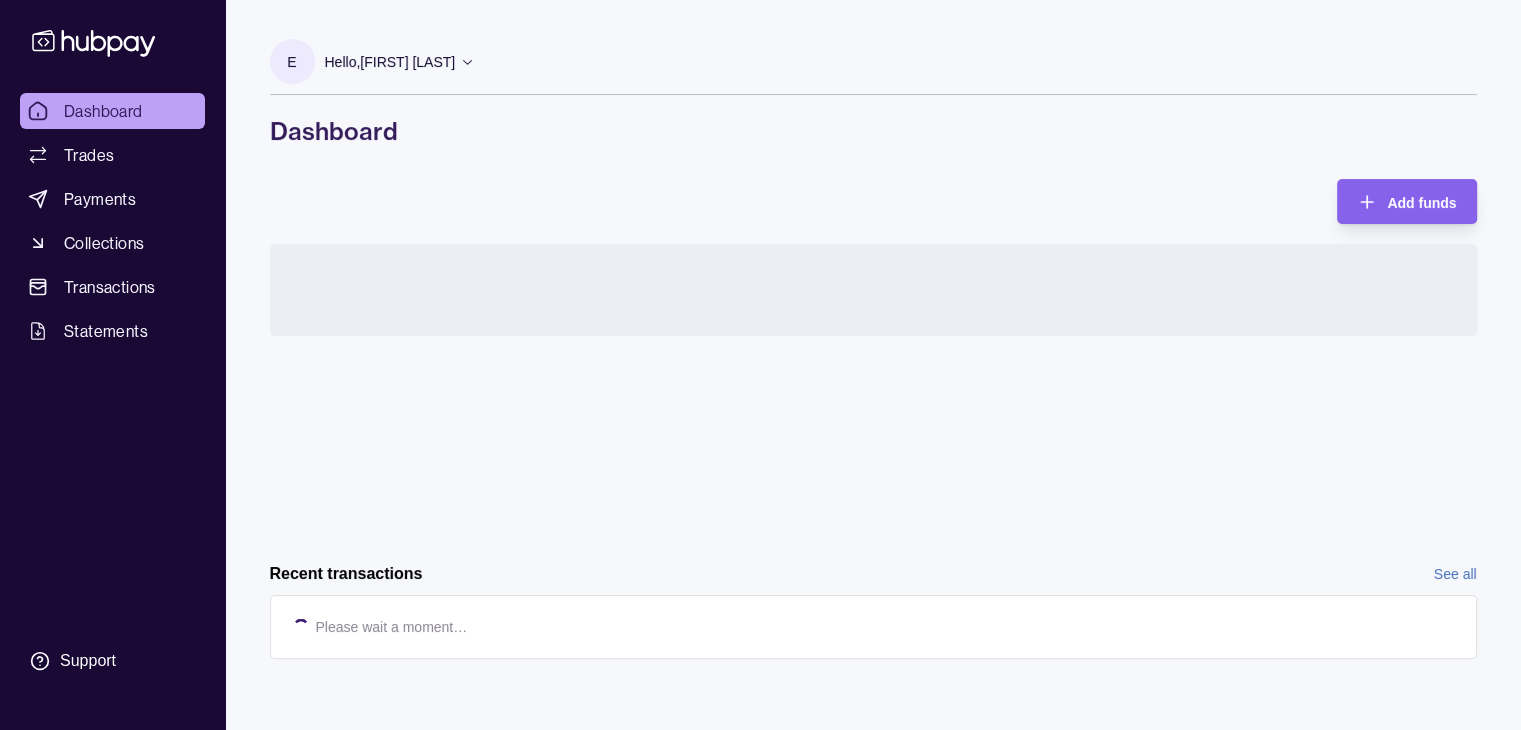 click on "Dashboard" at bounding box center [103, 111] 